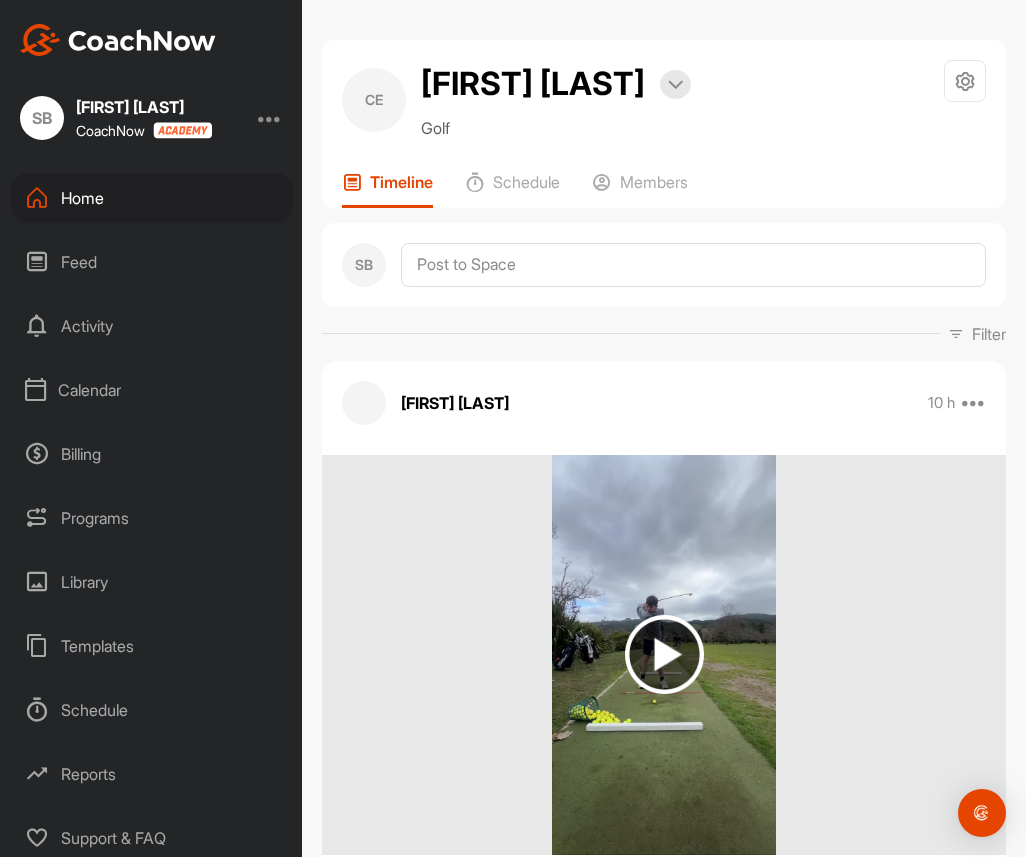 scroll, scrollTop: 0, scrollLeft: 0, axis: both 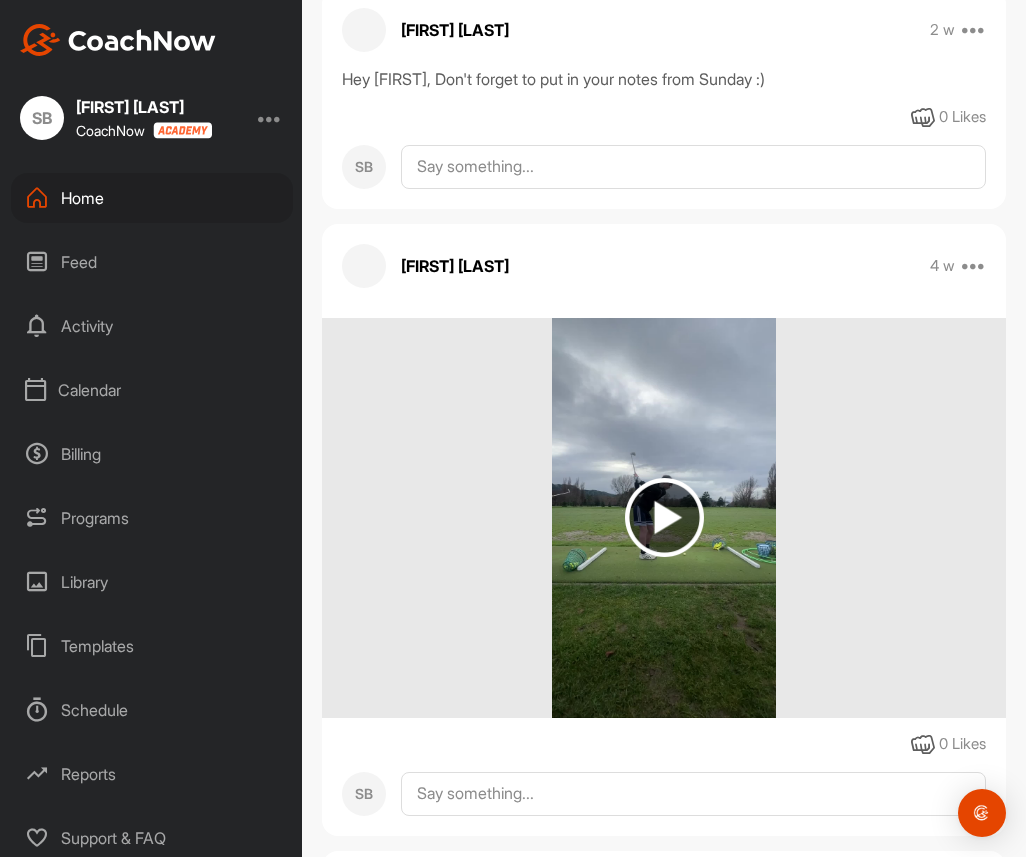 click on "Home" at bounding box center (152, 198) 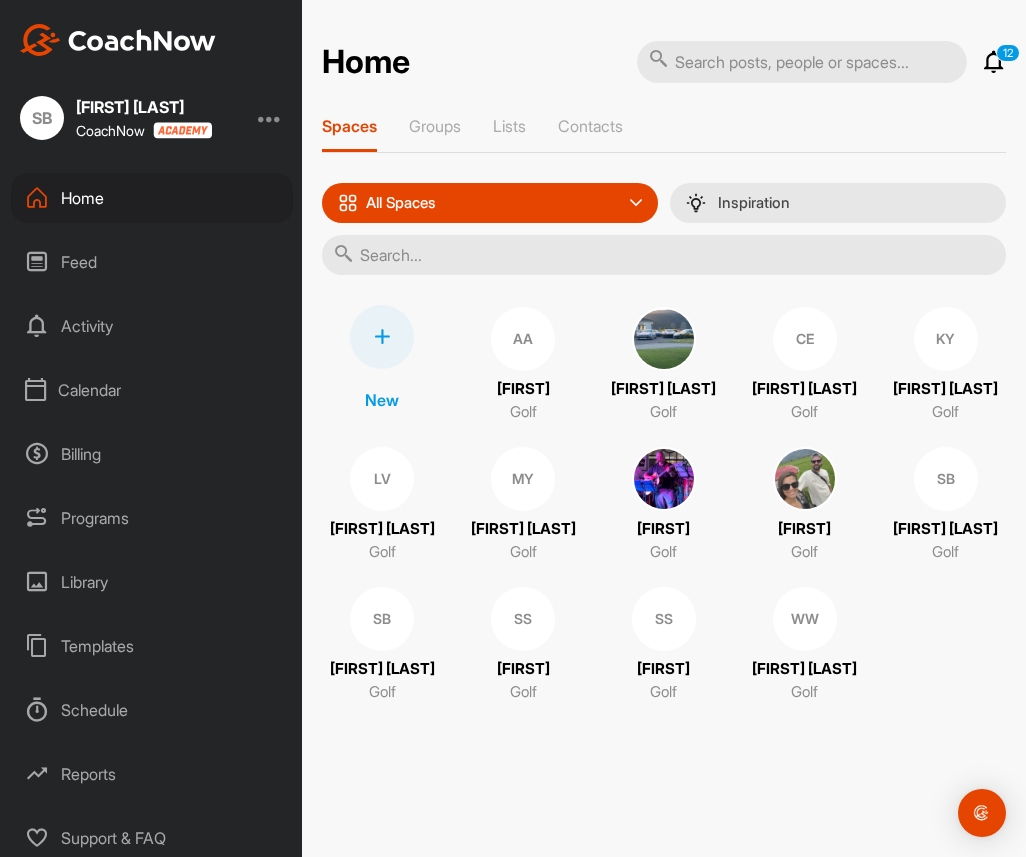 click on "Feed" at bounding box center [152, 262] 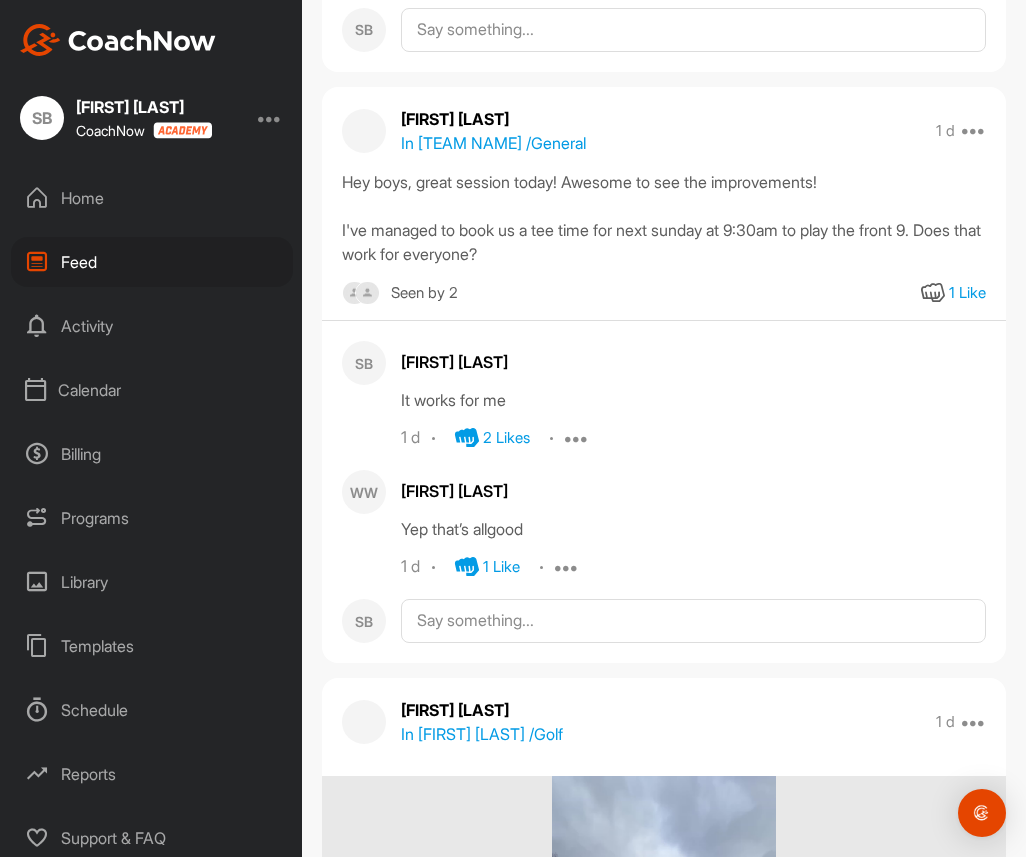 scroll, scrollTop: 610, scrollLeft: 0, axis: vertical 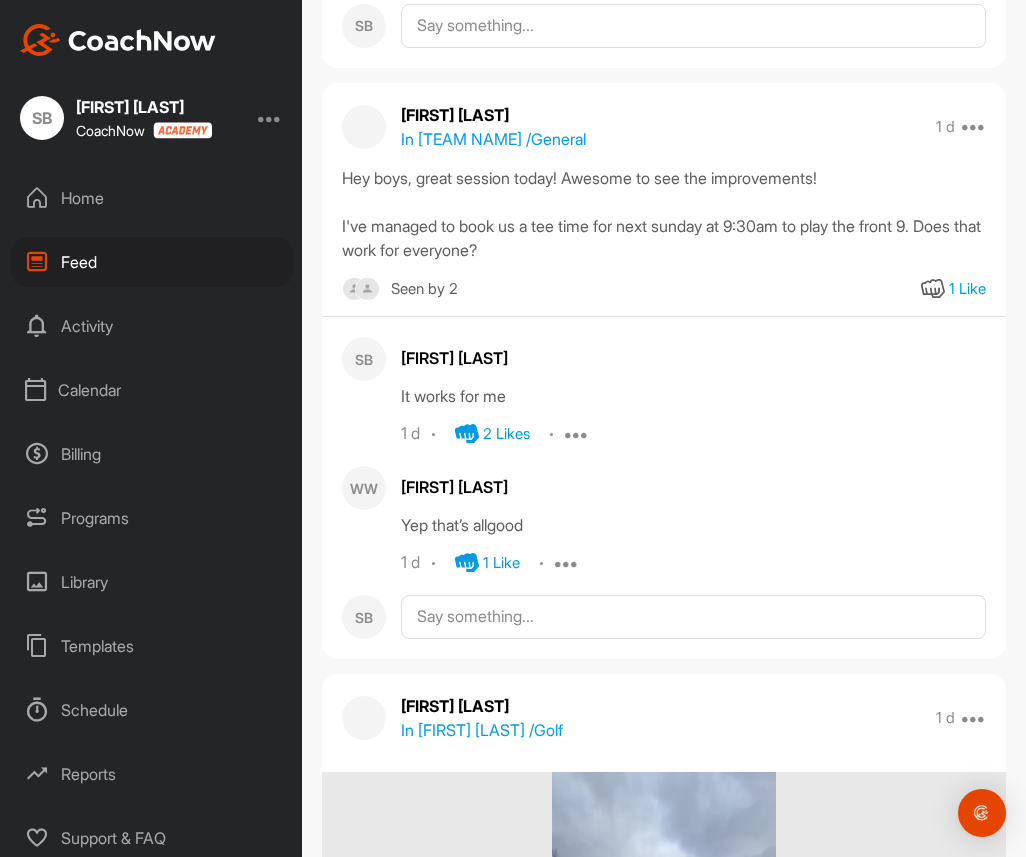 click on "2 Likes" at bounding box center (506, 434) 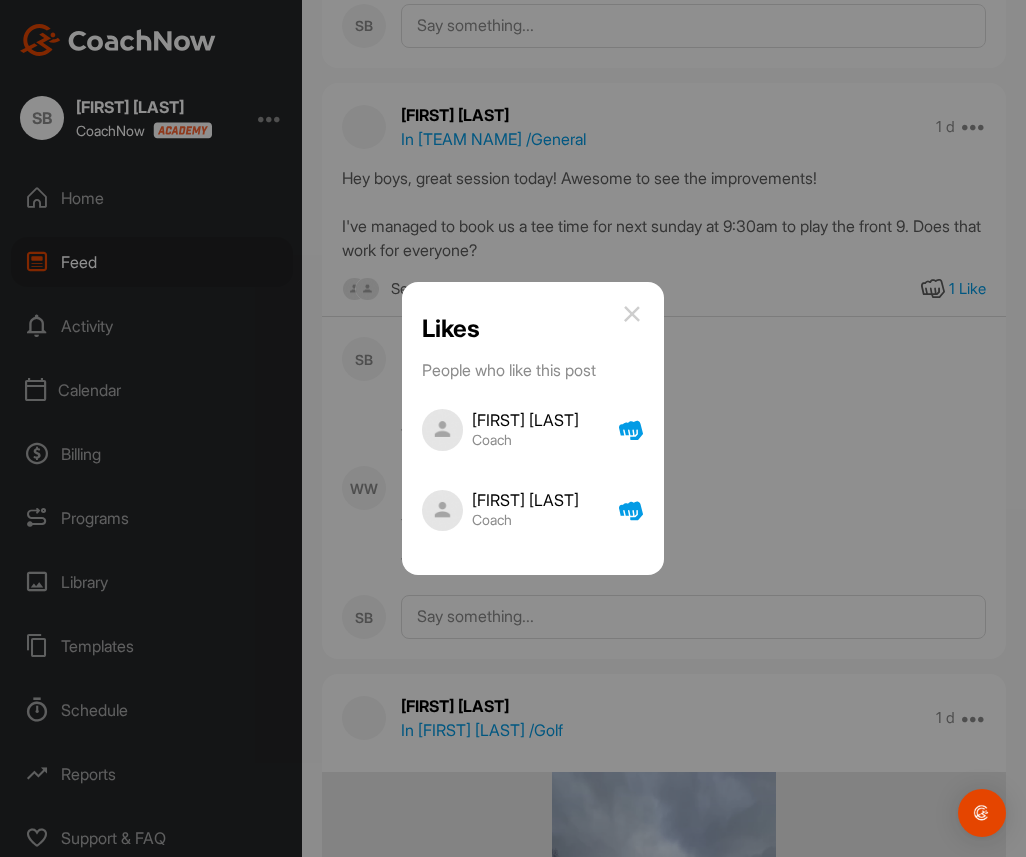 click at bounding box center [632, 314] 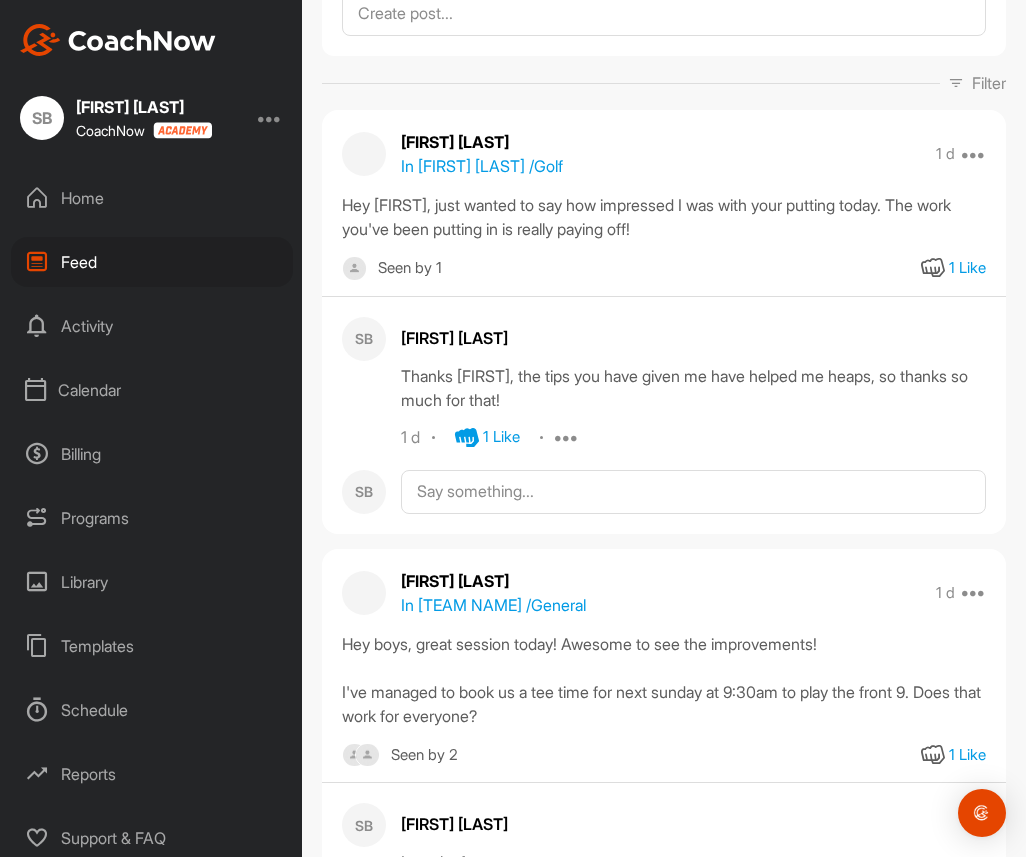 scroll, scrollTop: 0, scrollLeft: 0, axis: both 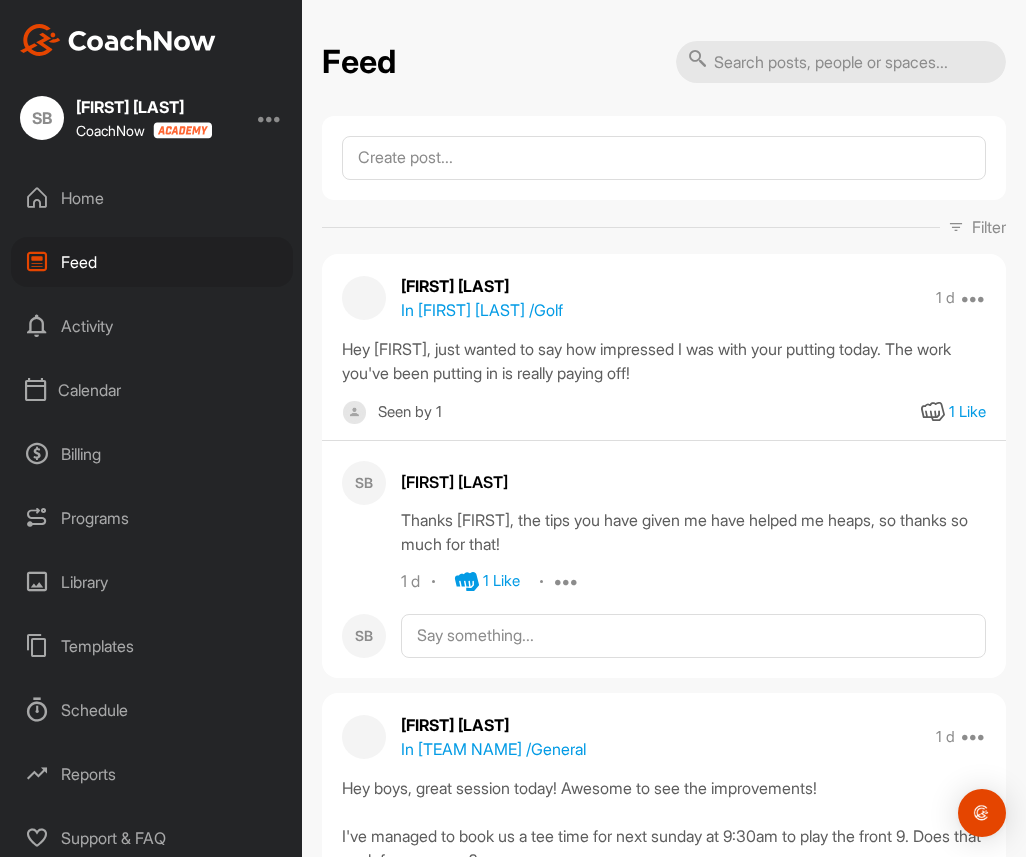 click on "Calendar" at bounding box center (152, 390) 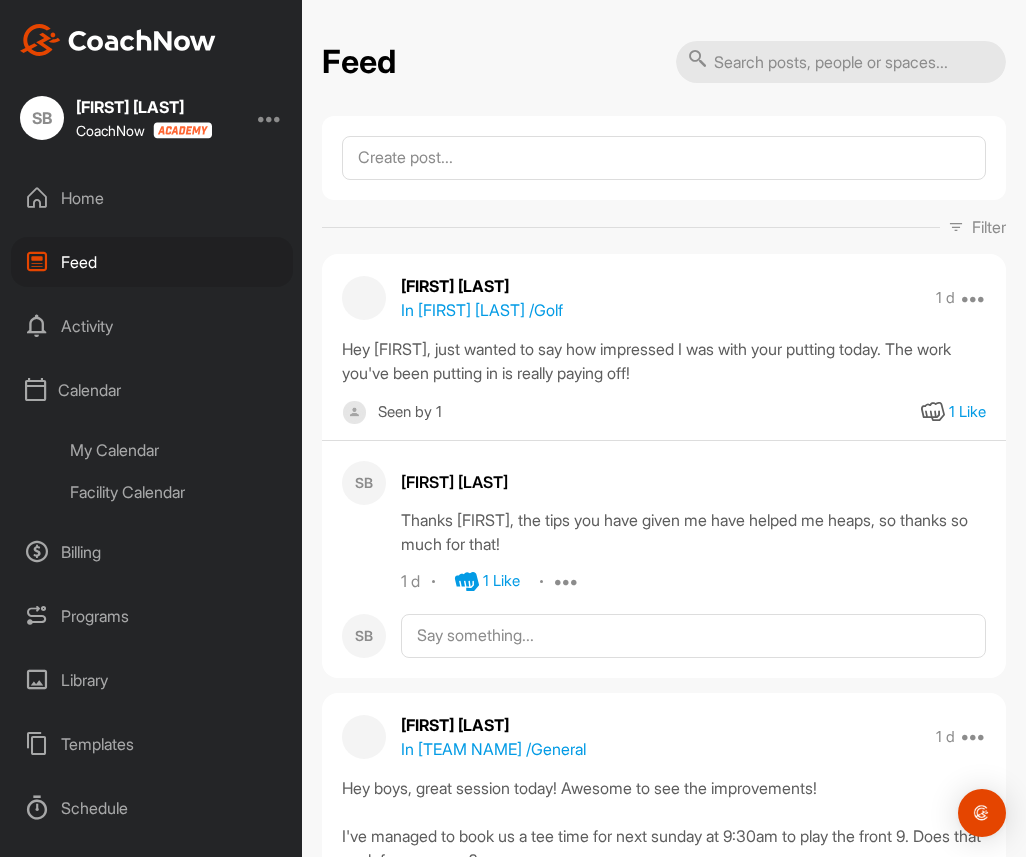 click on "Facility Calendar" at bounding box center (174, 492) 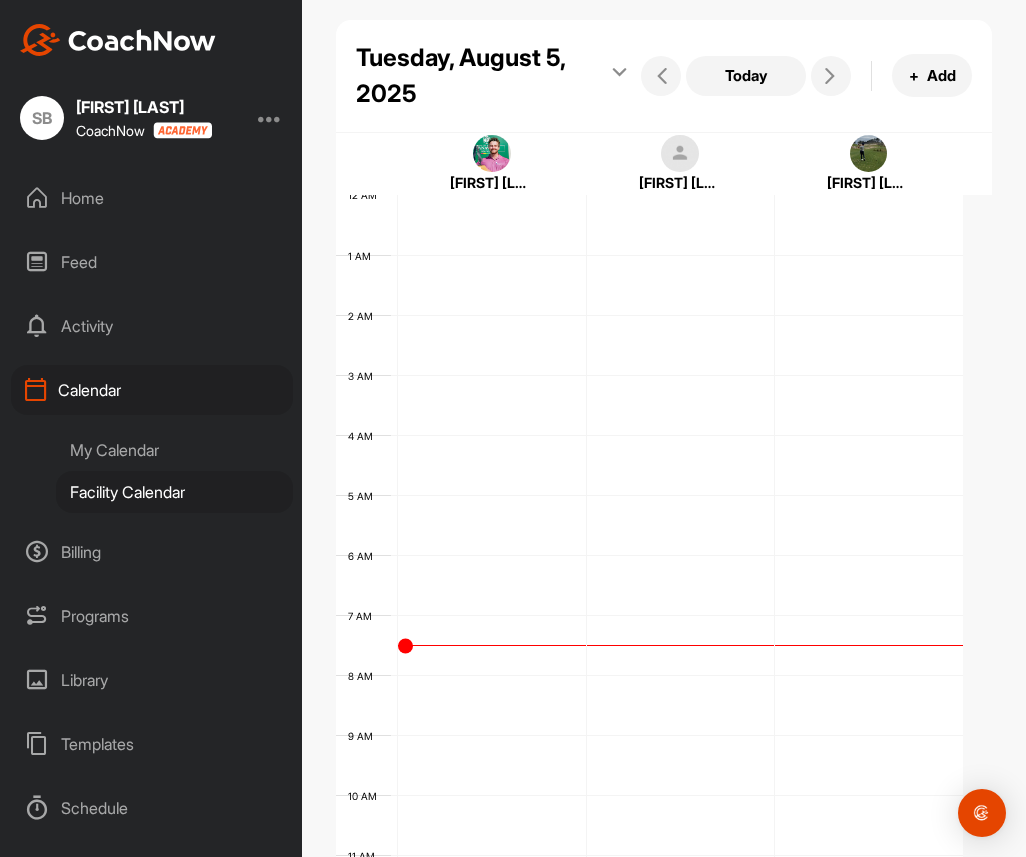 scroll, scrollTop: 346, scrollLeft: 0, axis: vertical 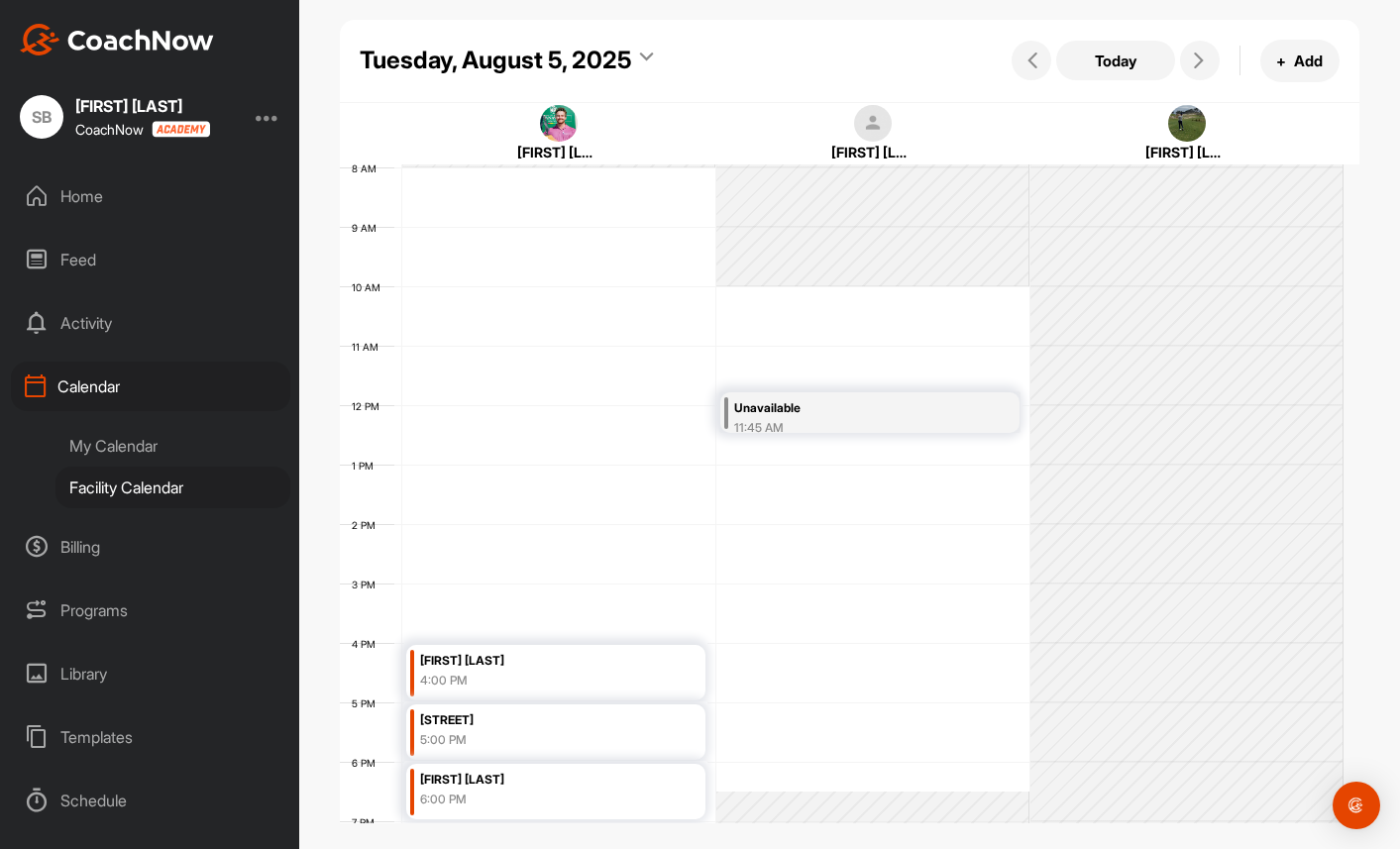 click at bounding box center (873, 124) 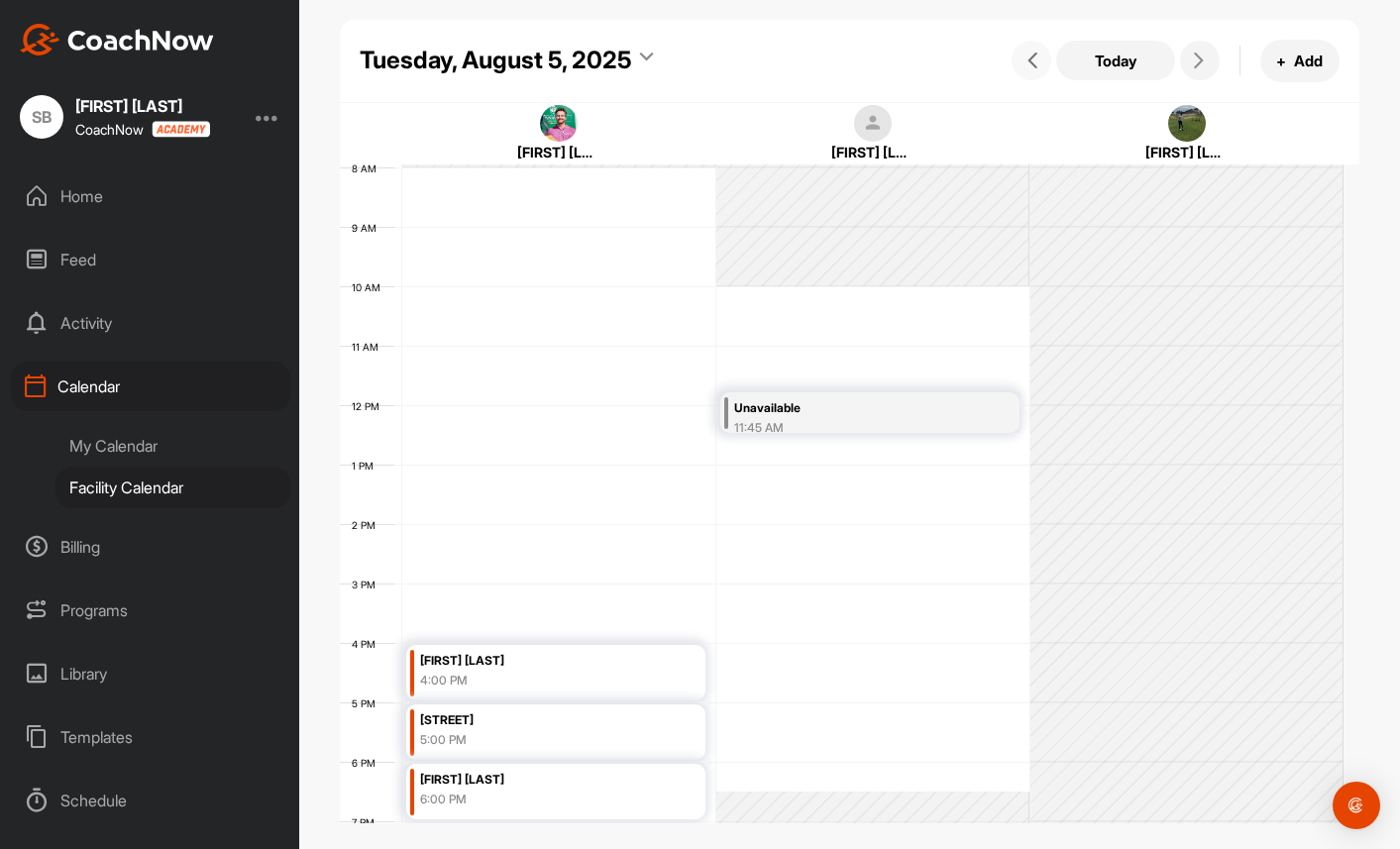 click at bounding box center [1032, 60] 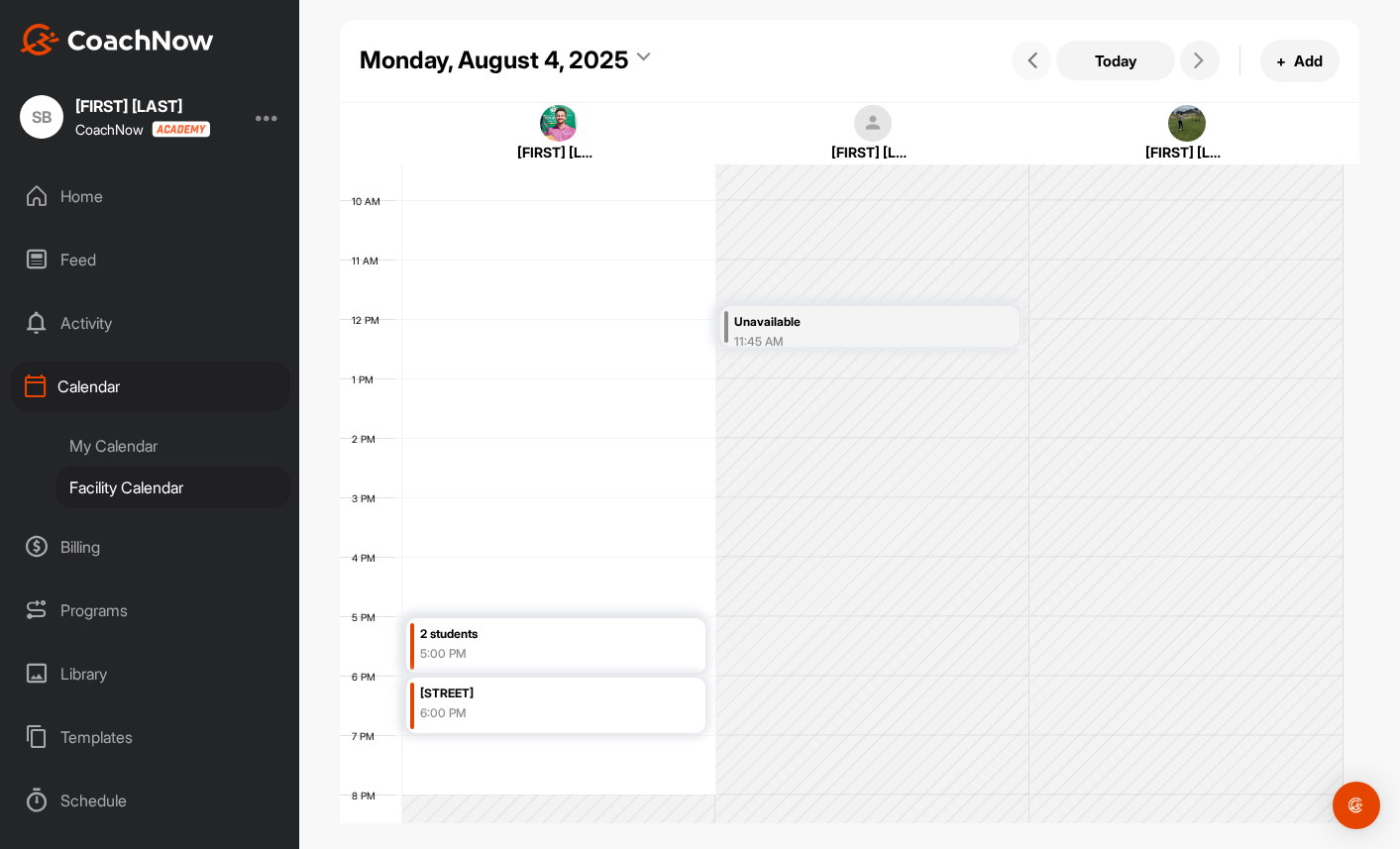 scroll, scrollTop: 595, scrollLeft: 0, axis: vertical 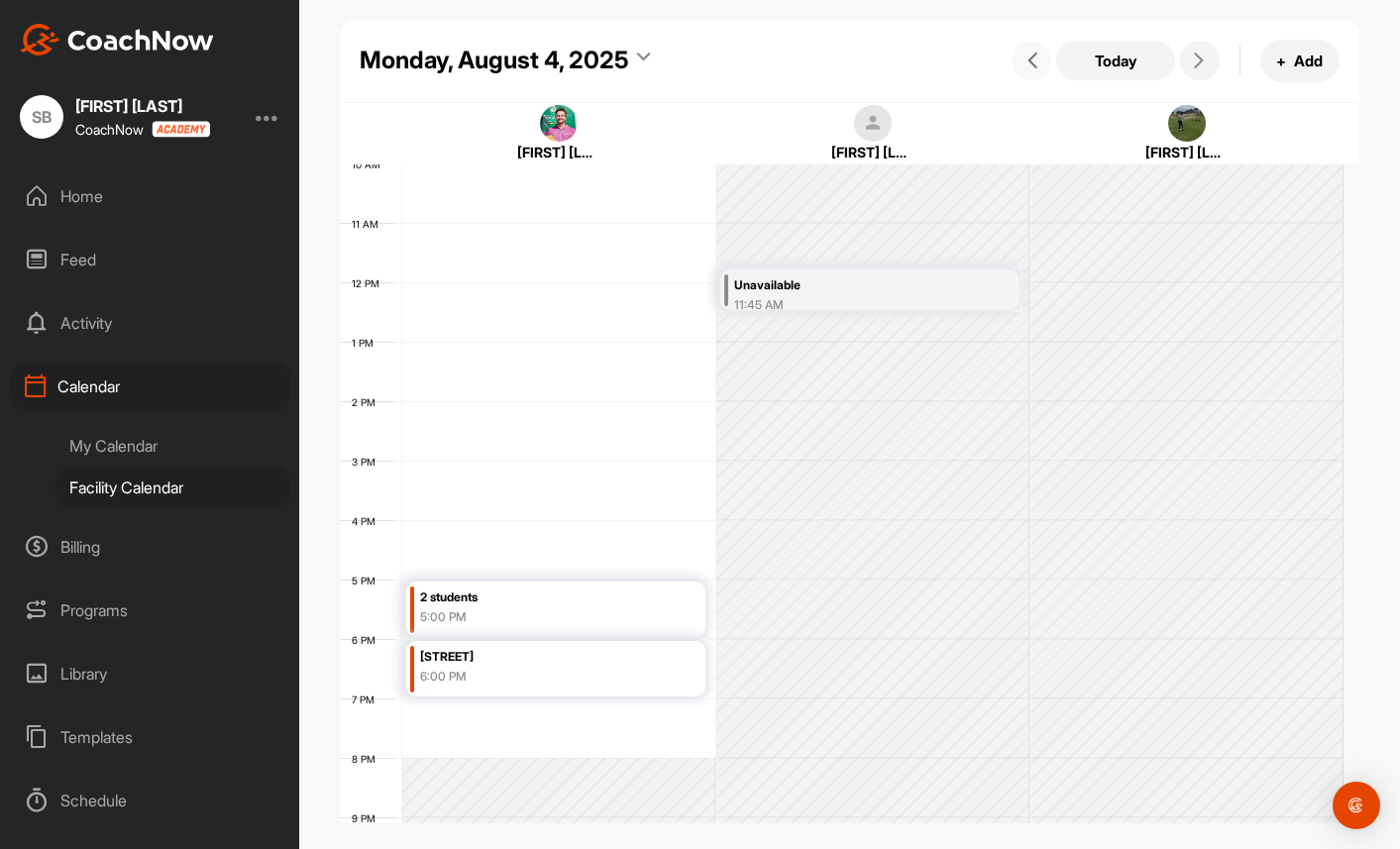 click at bounding box center (1032, 60) 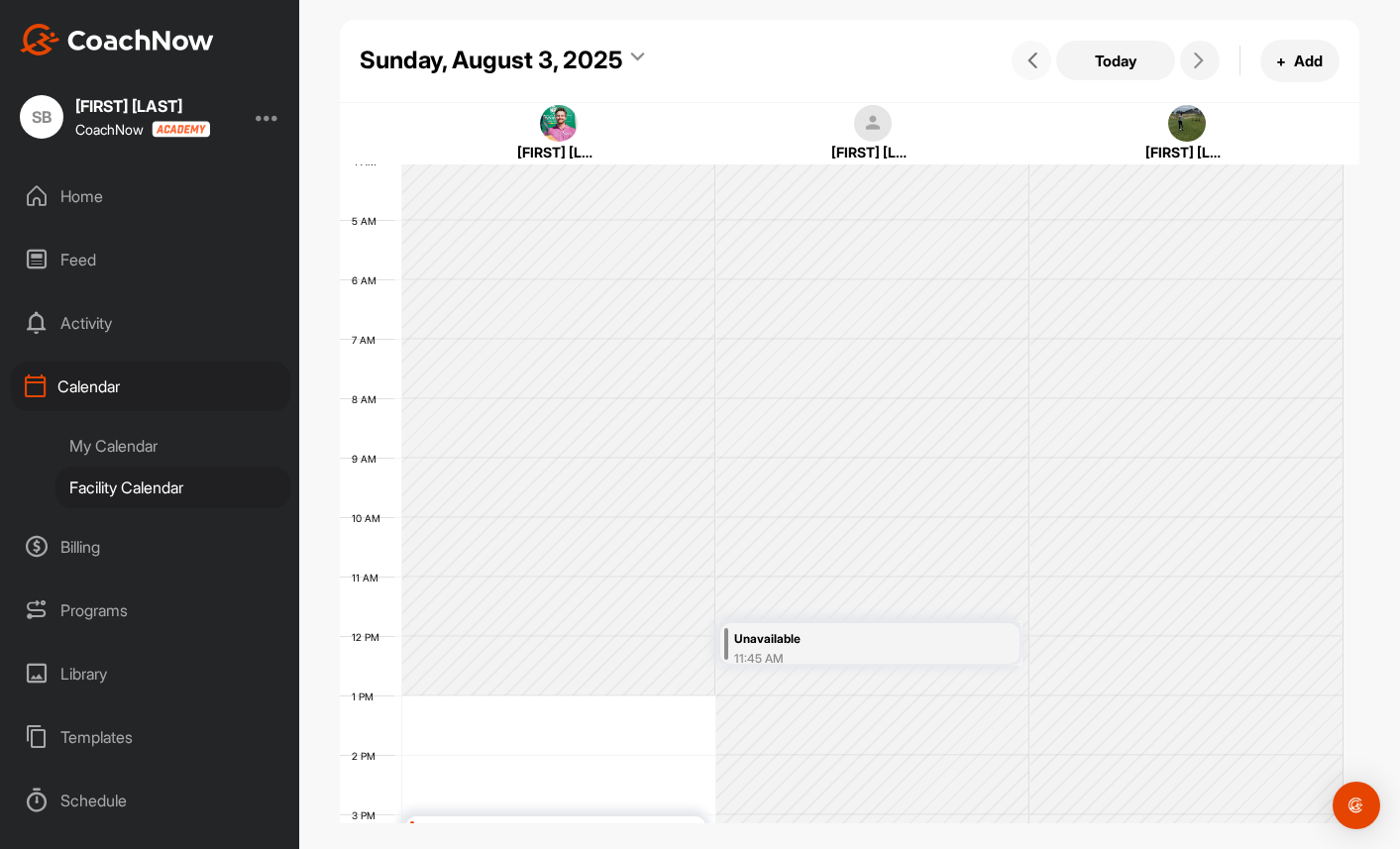 scroll, scrollTop: 53, scrollLeft: 0, axis: vertical 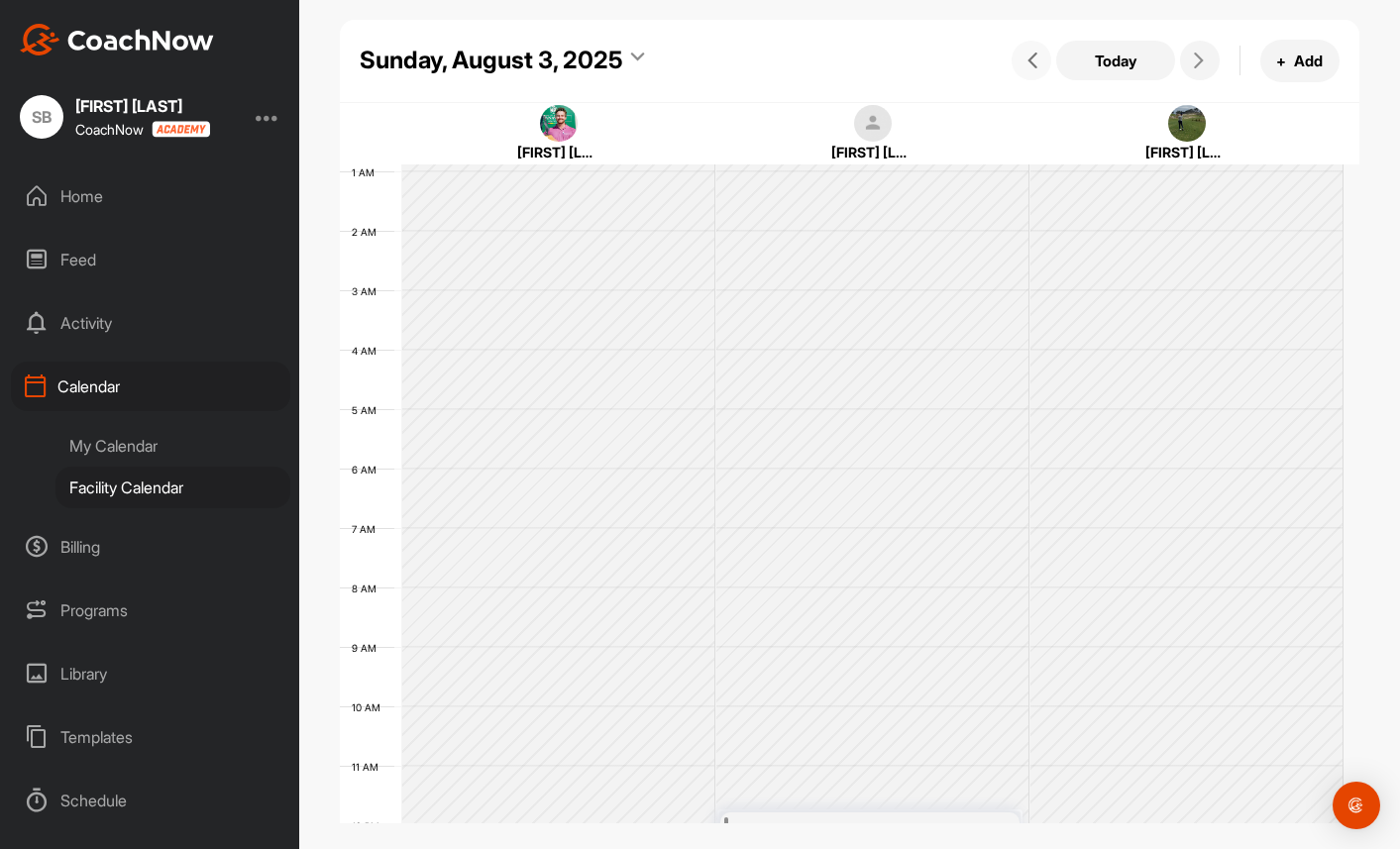 click at bounding box center [1031, 60] 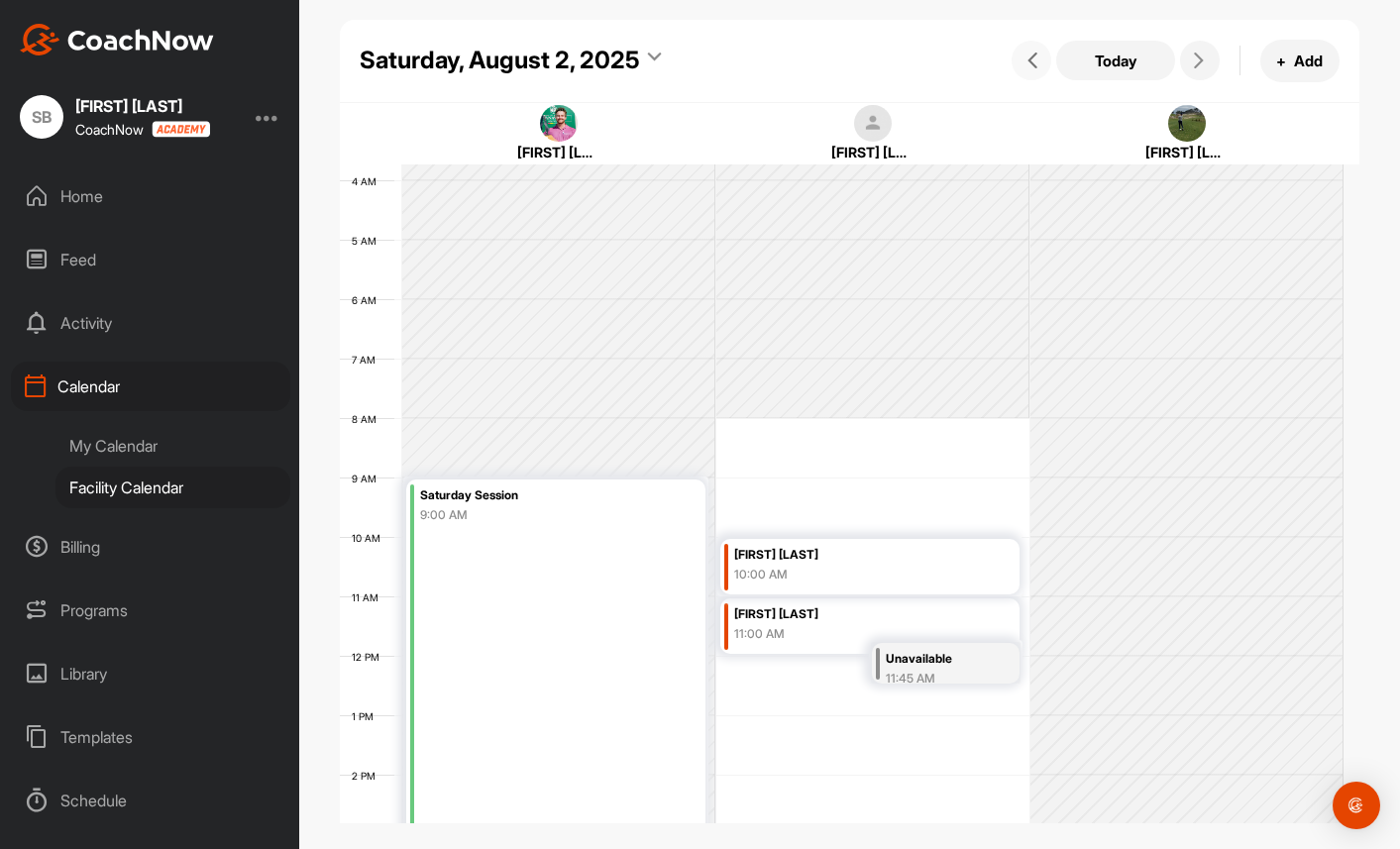 scroll, scrollTop: 221, scrollLeft: 0, axis: vertical 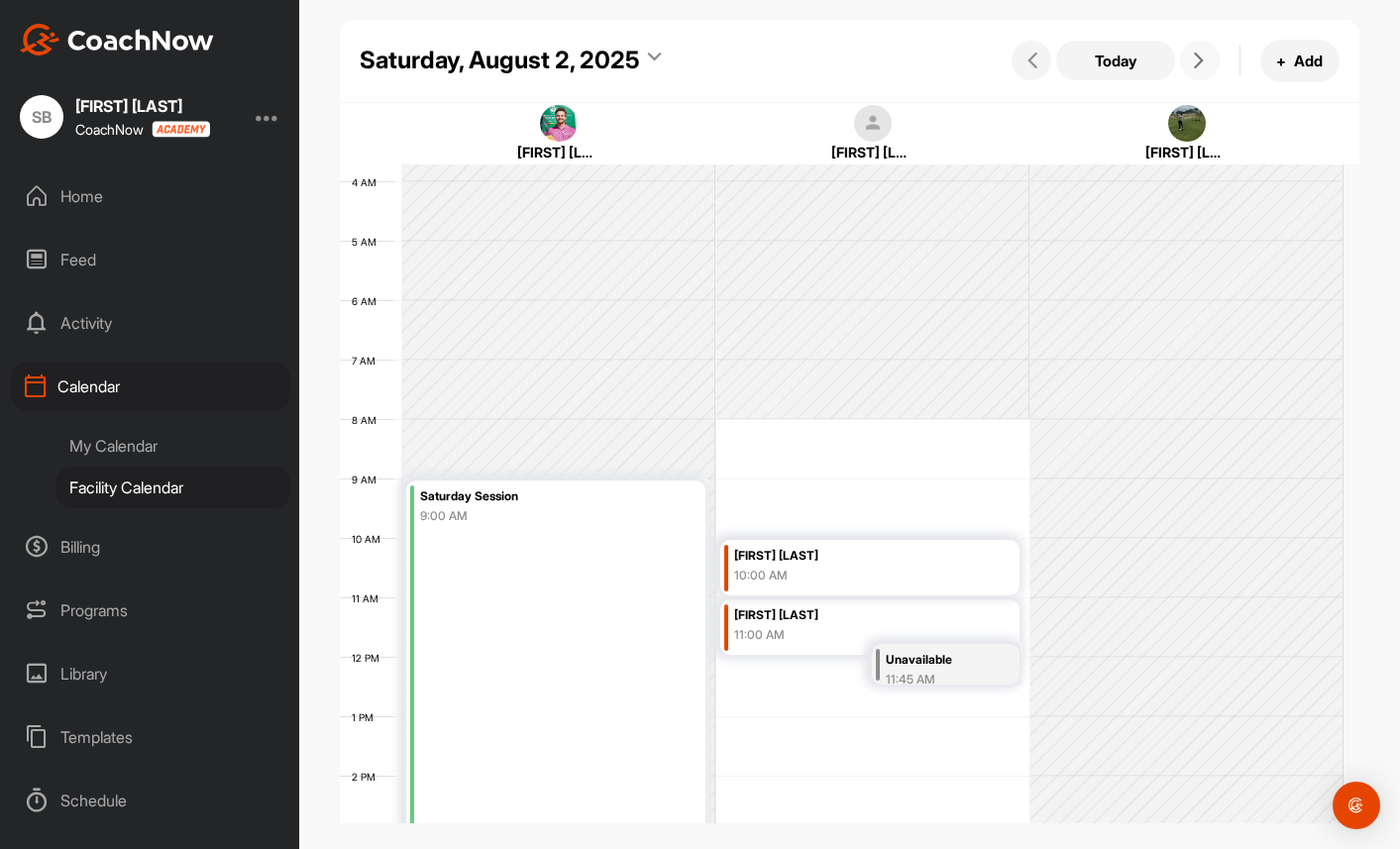 click at bounding box center (1199, 60) 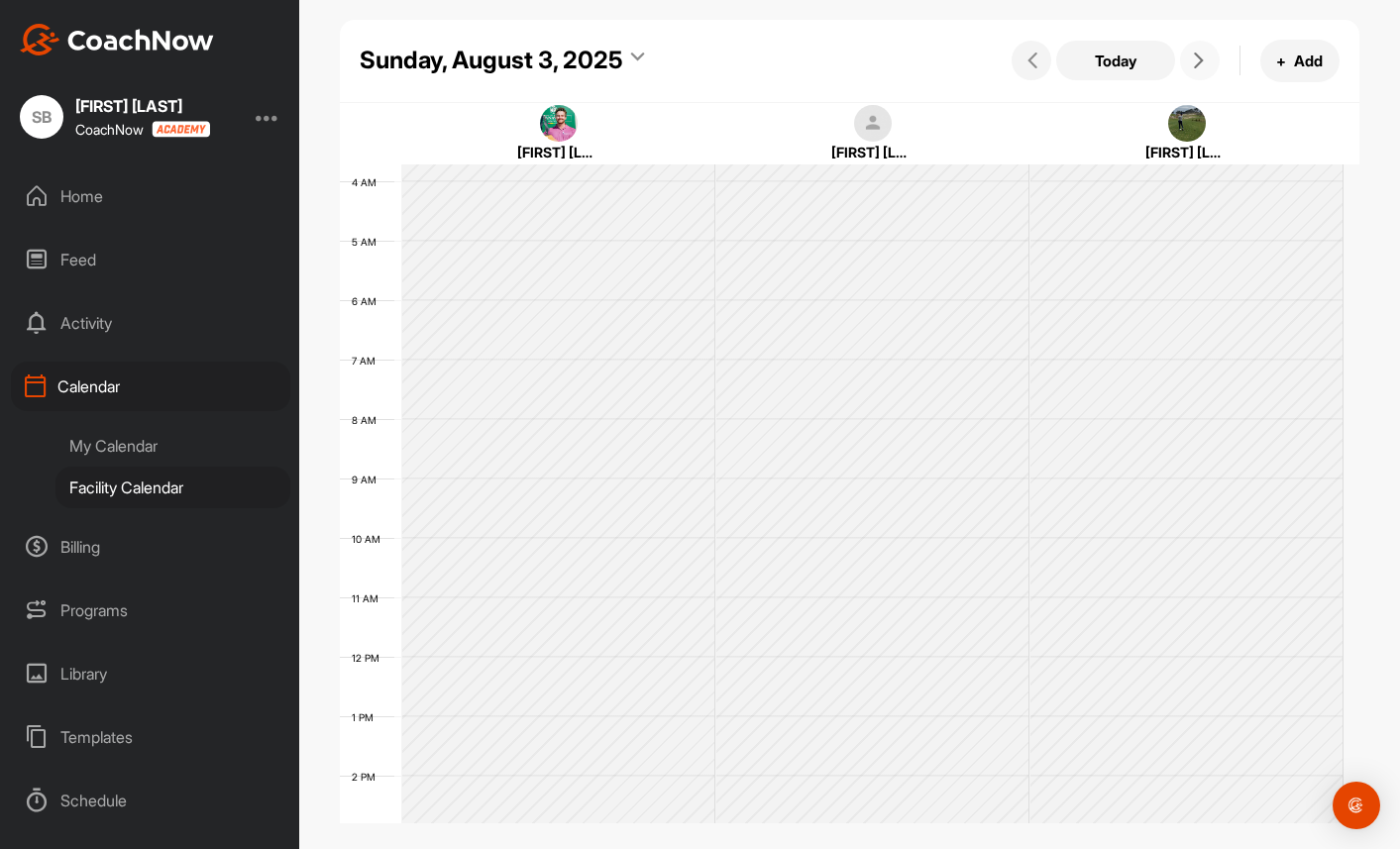 scroll, scrollTop: 343, scrollLeft: 0, axis: vertical 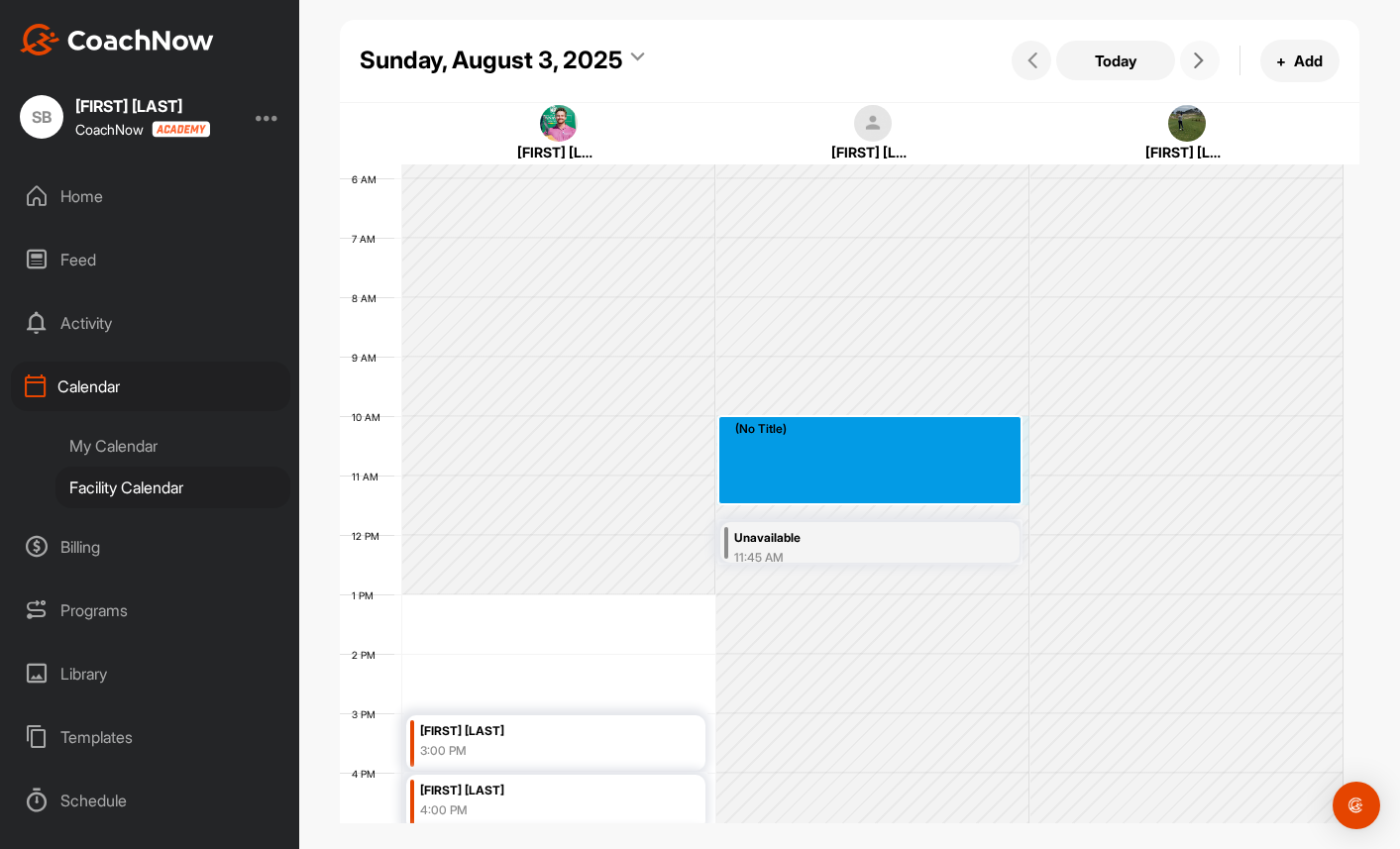 drag, startPoint x: 748, startPoint y: 422, endPoint x: 756, endPoint y: 484, distance: 62.513998 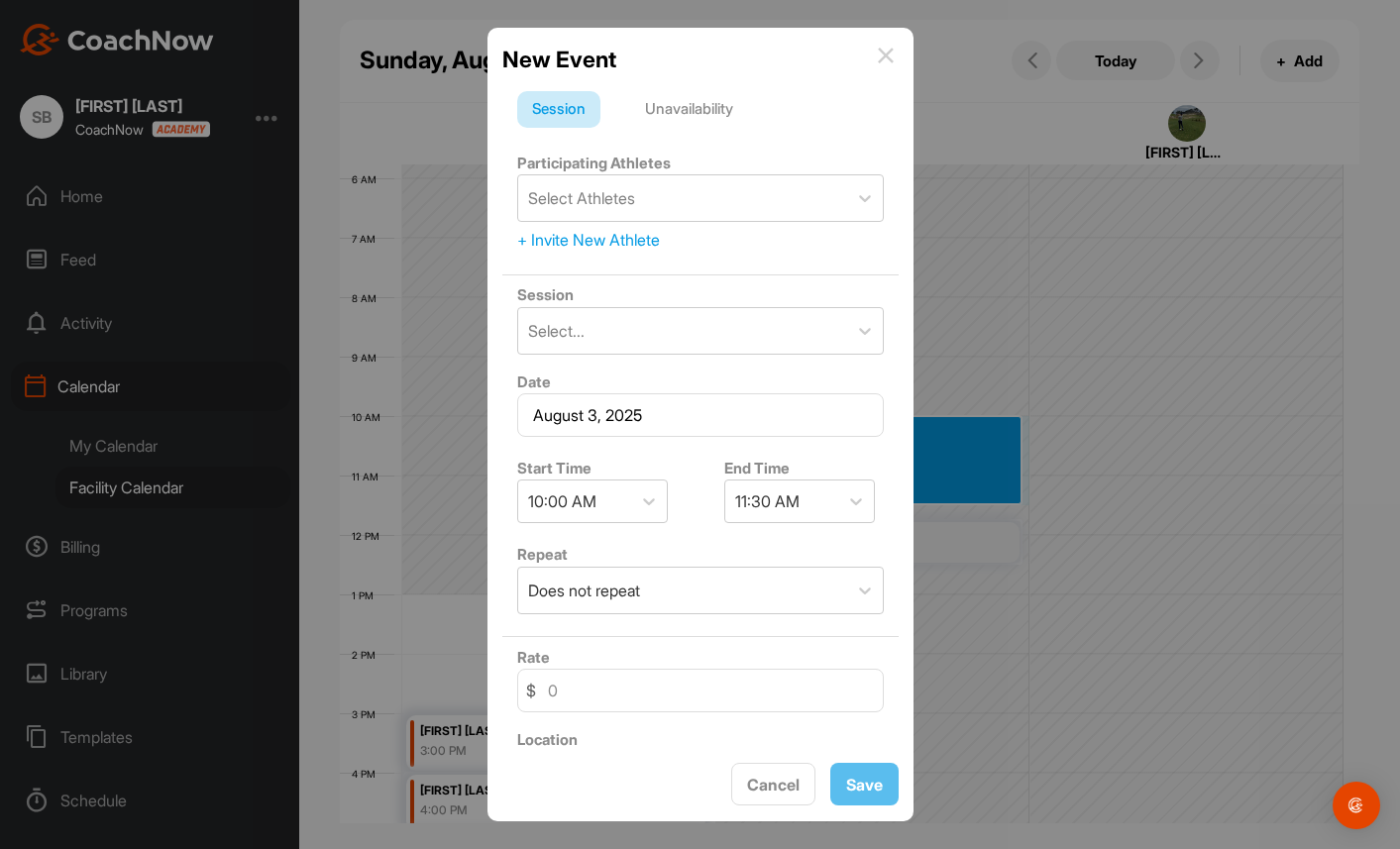 click on "Unavailability" at bounding box center (689, 110) 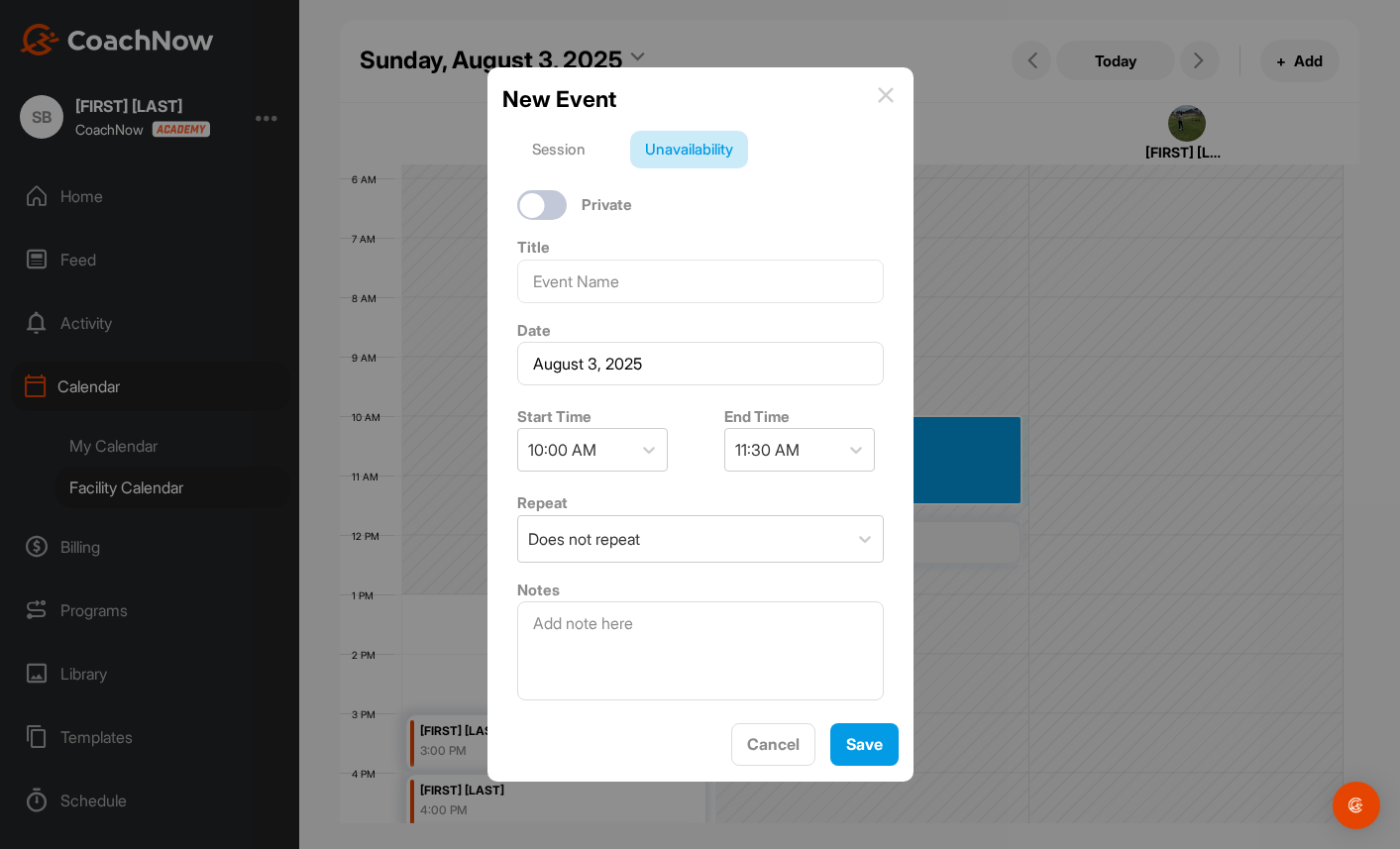 click on "Session" at bounding box center [559, 150] 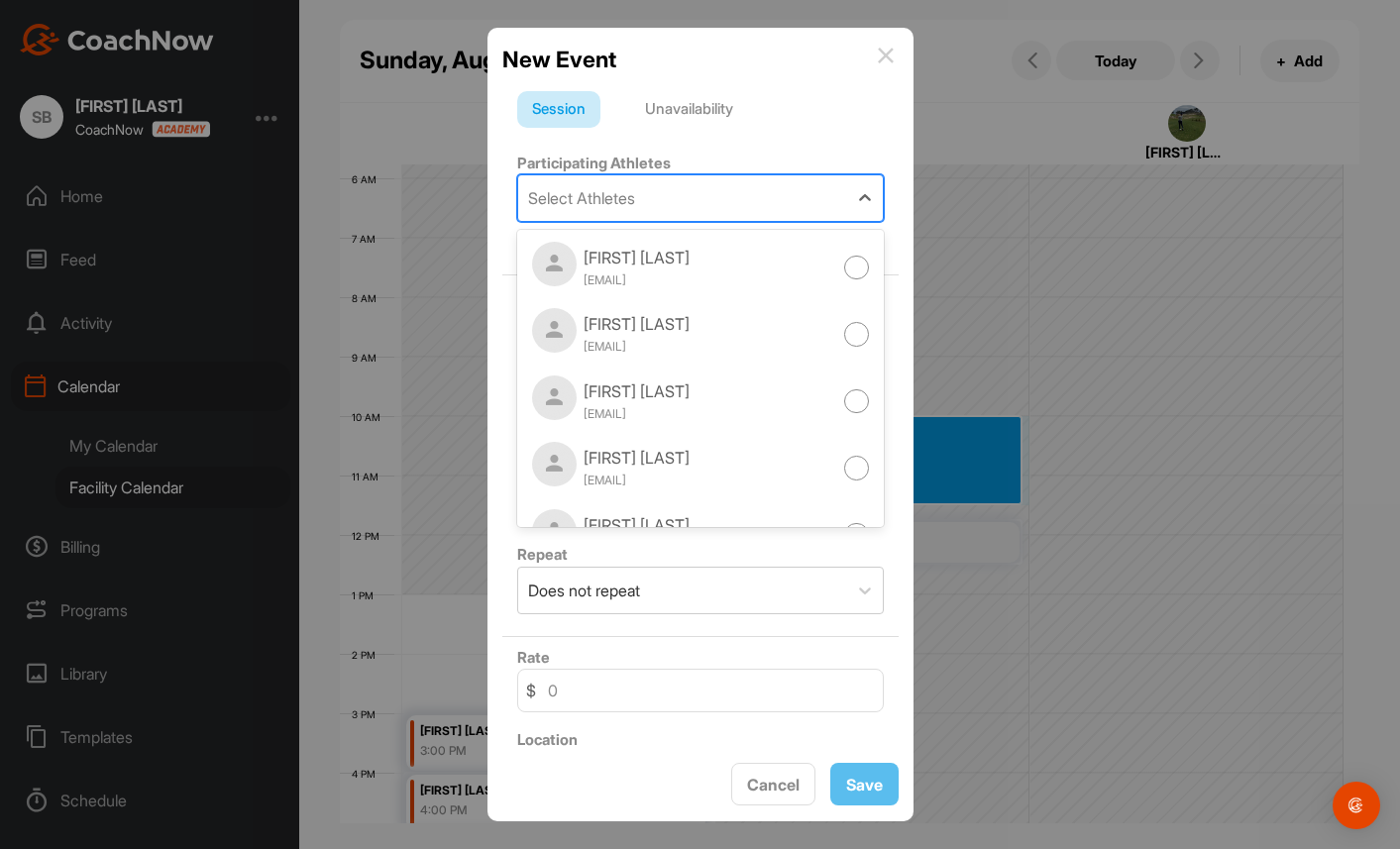 click on "Select Athletes" at bounding box center (582, 198) 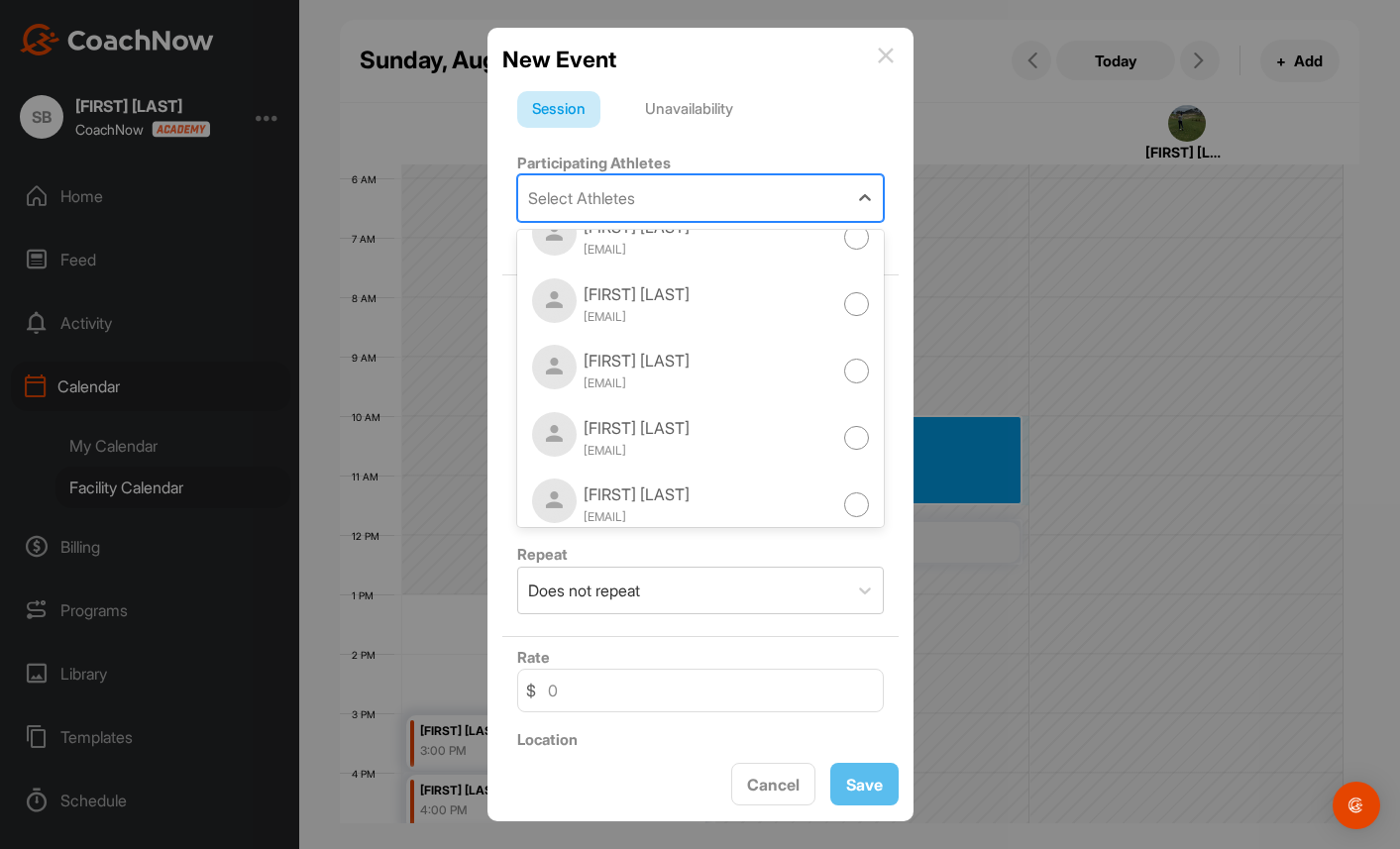 scroll, scrollTop: 1048, scrollLeft: 0, axis: vertical 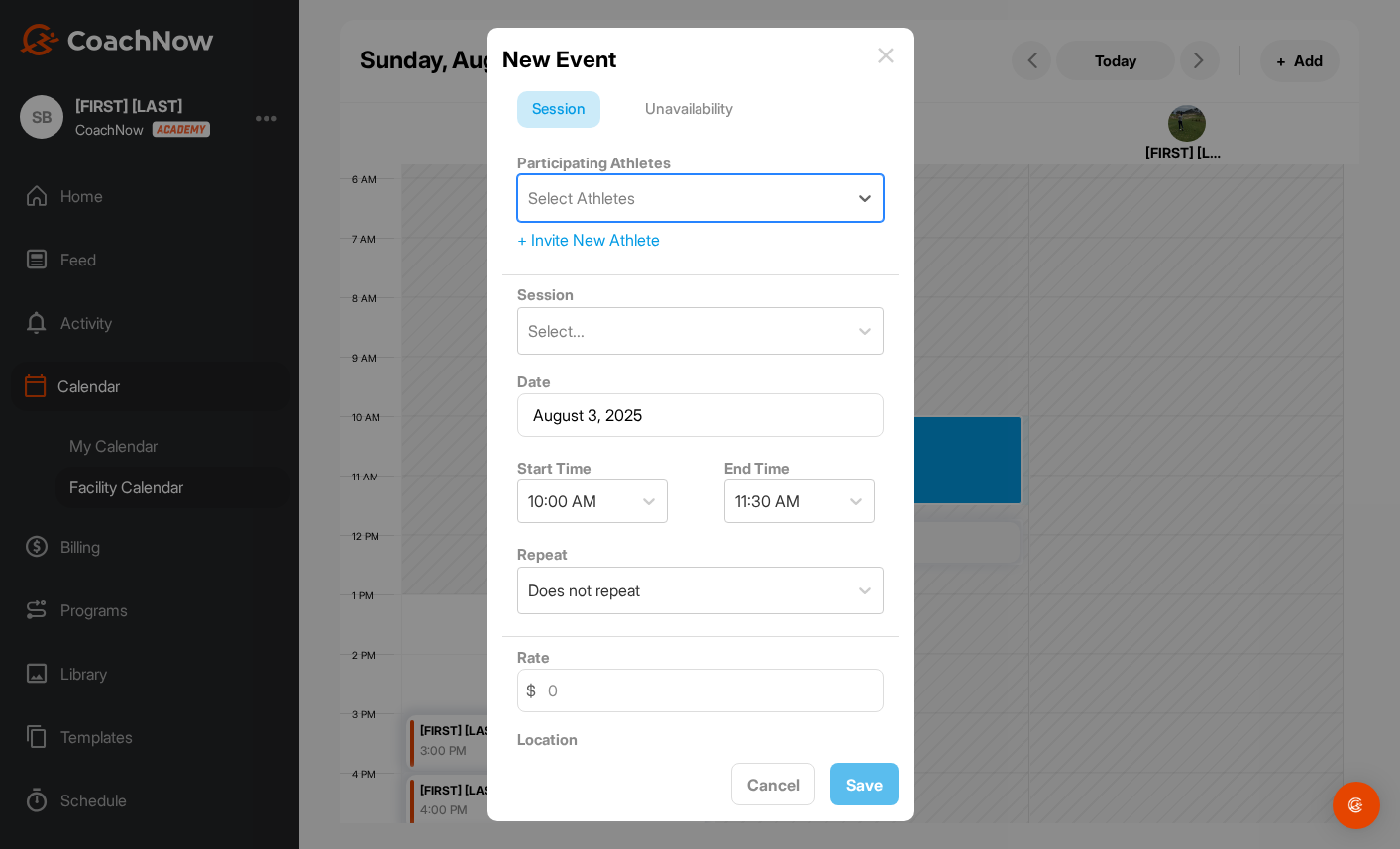 click on "Select Athletes" at bounding box center (683, 198) 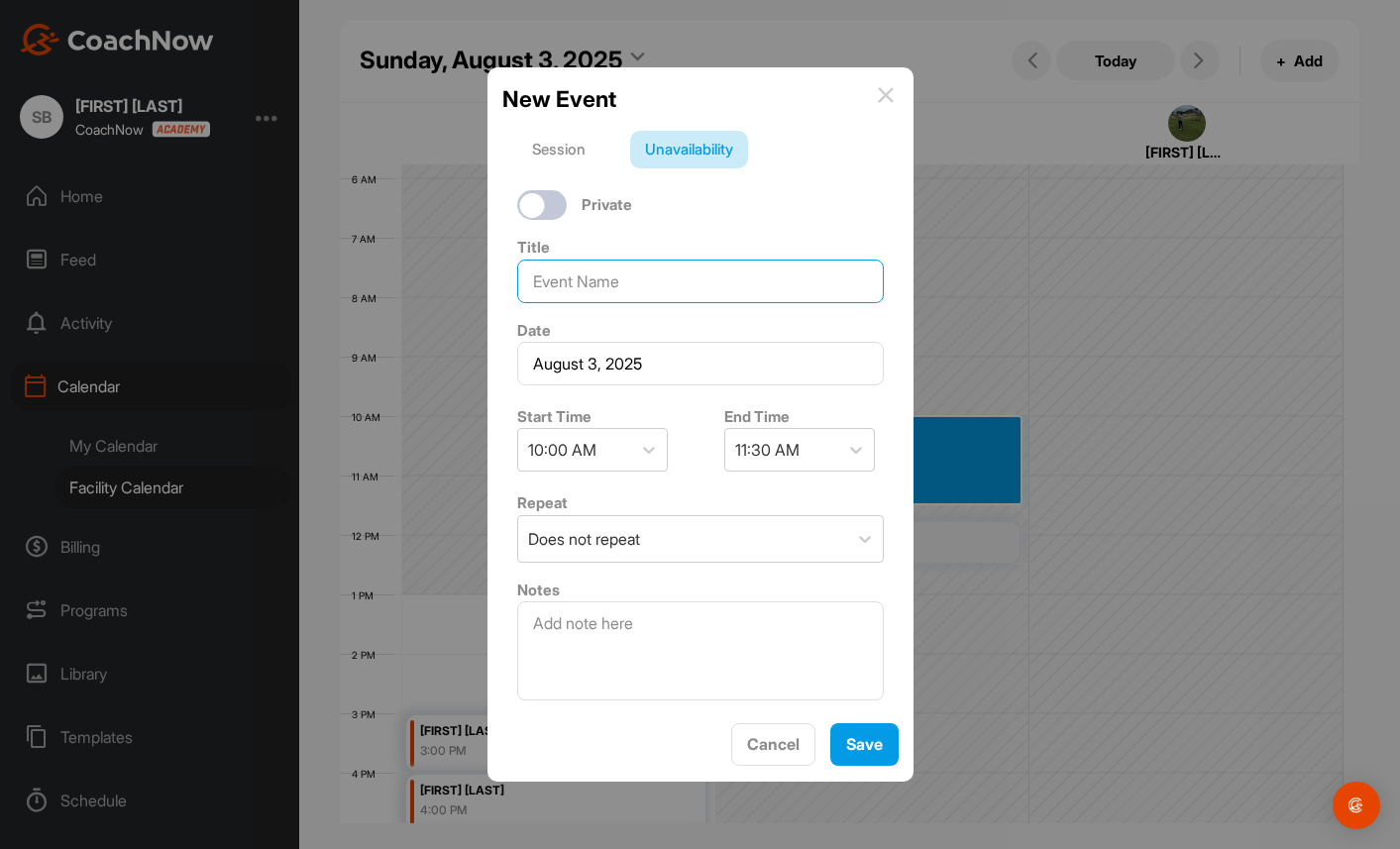 click at bounding box center [700, 281] 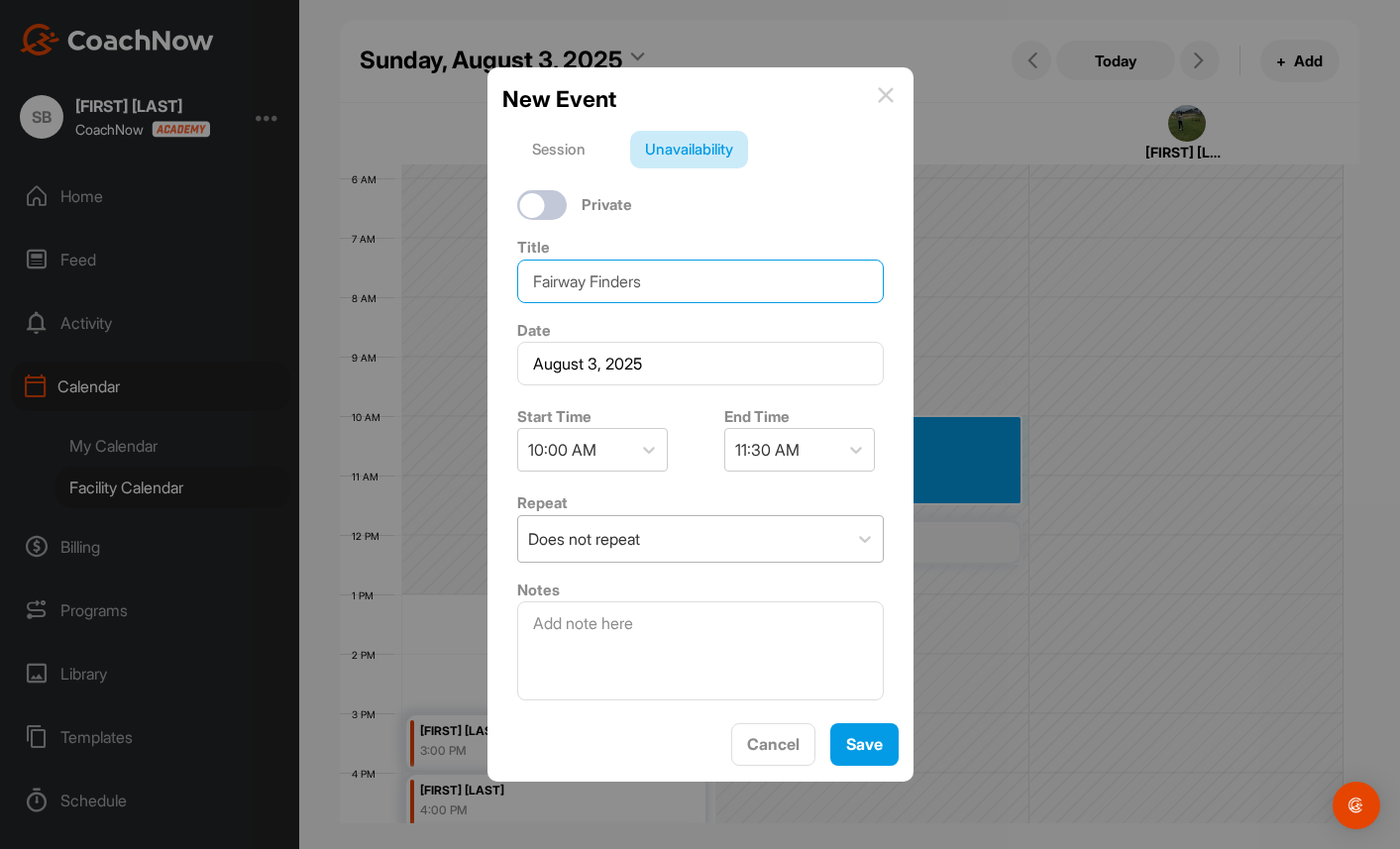 type on "Fairway Finders" 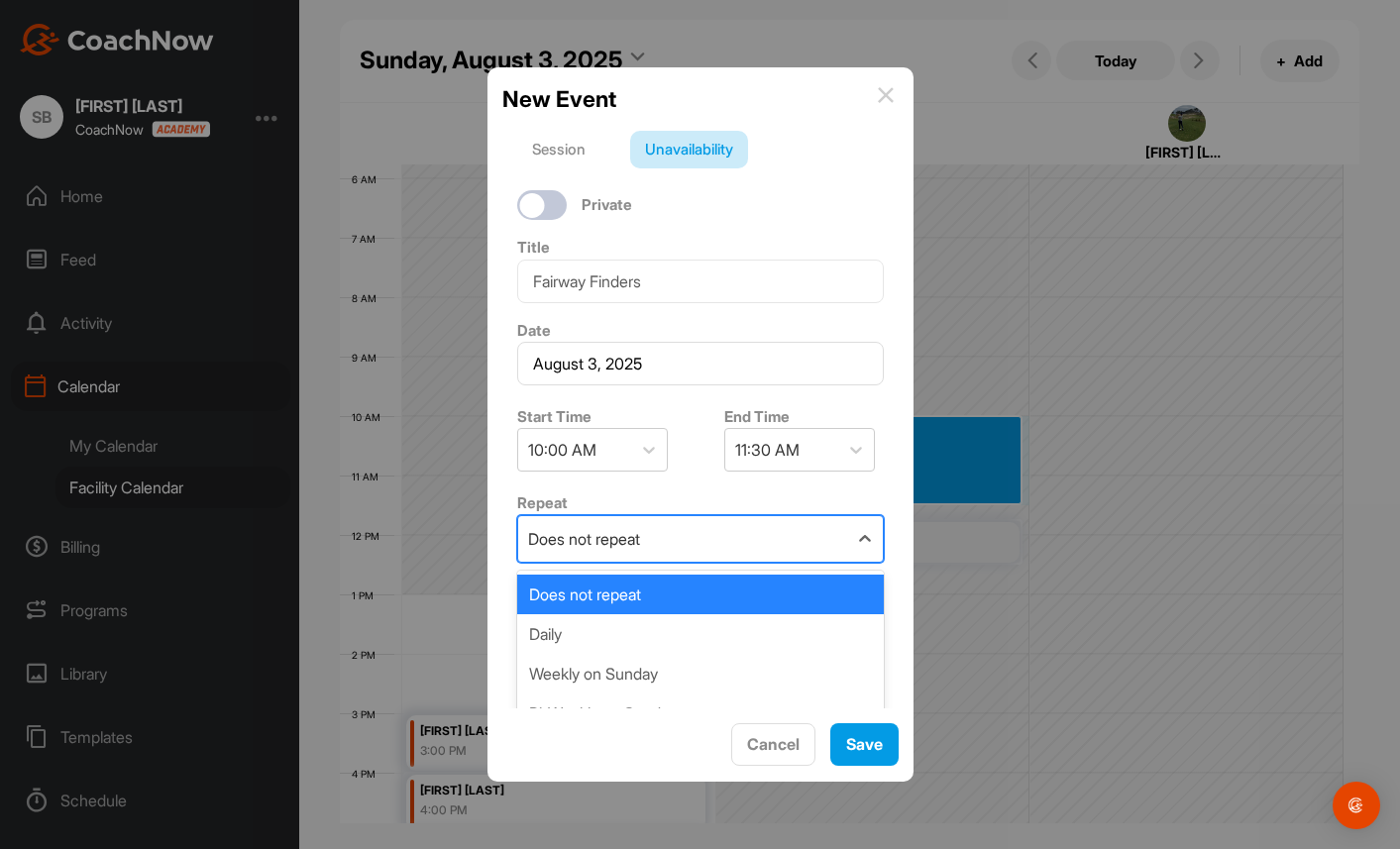 click on "Does not repeat" at bounding box center [683, 539] 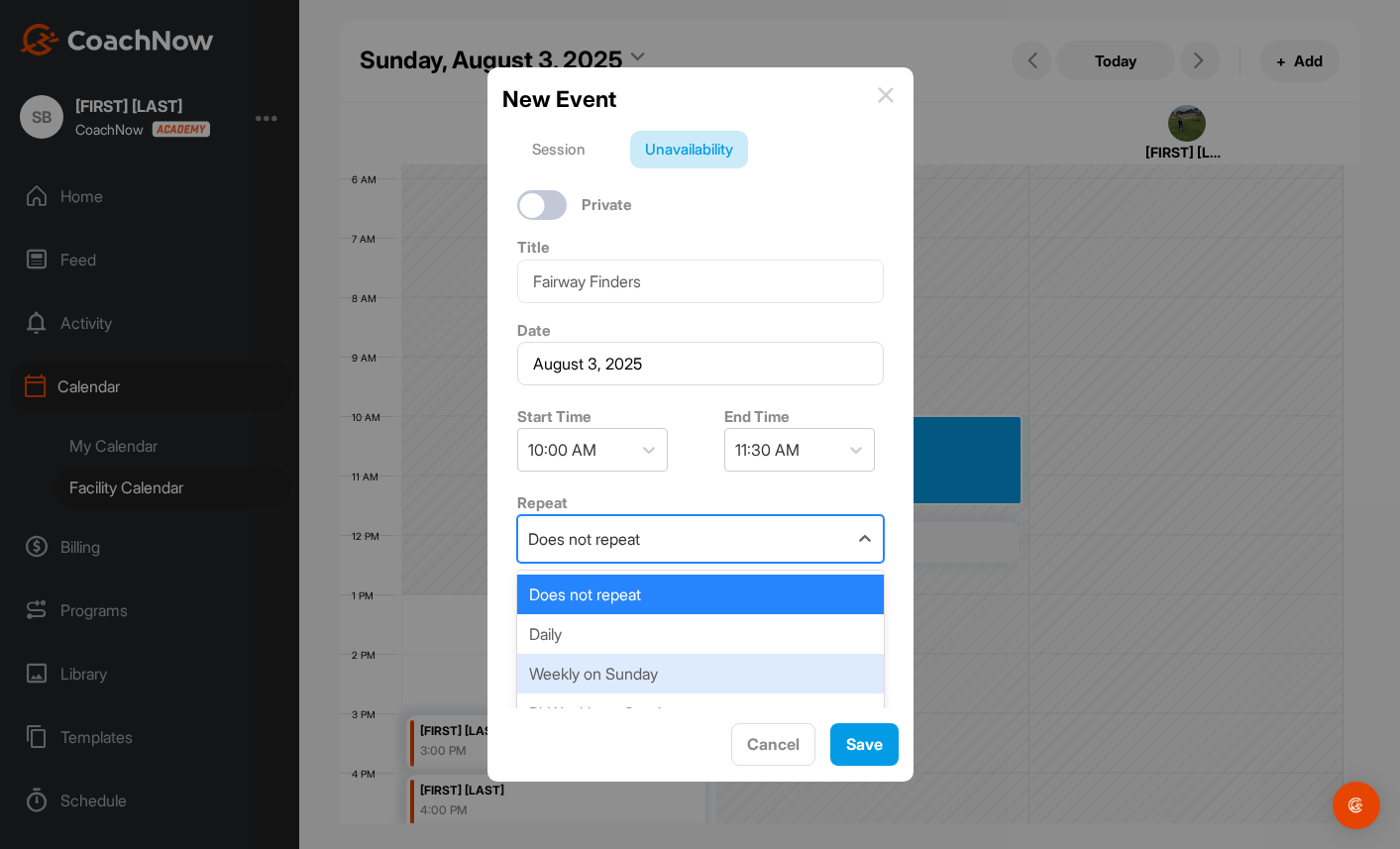 click on "Weekly on Sunday" at bounding box center [700, 674] 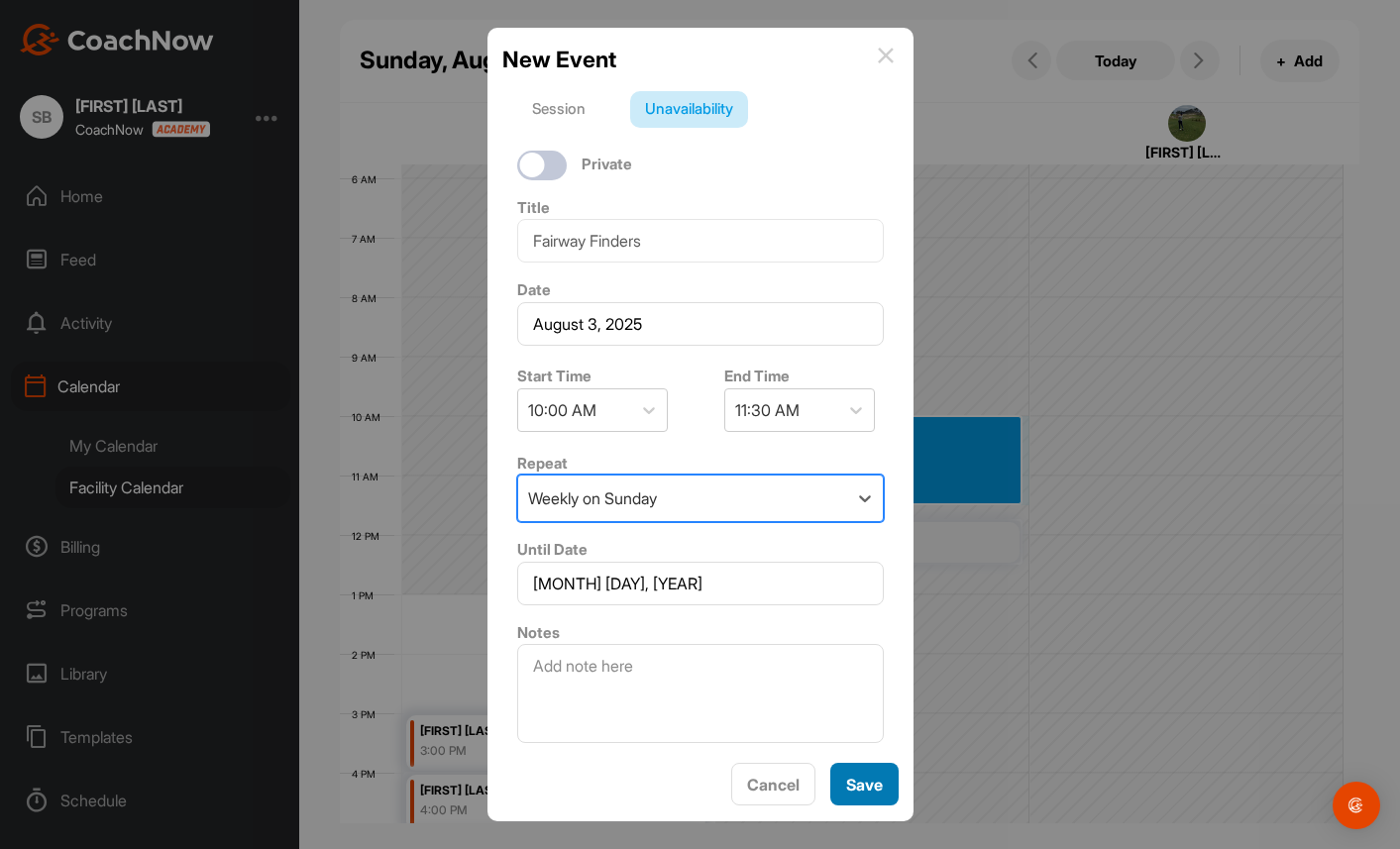 click on "Save" at bounding box center [864, 784] 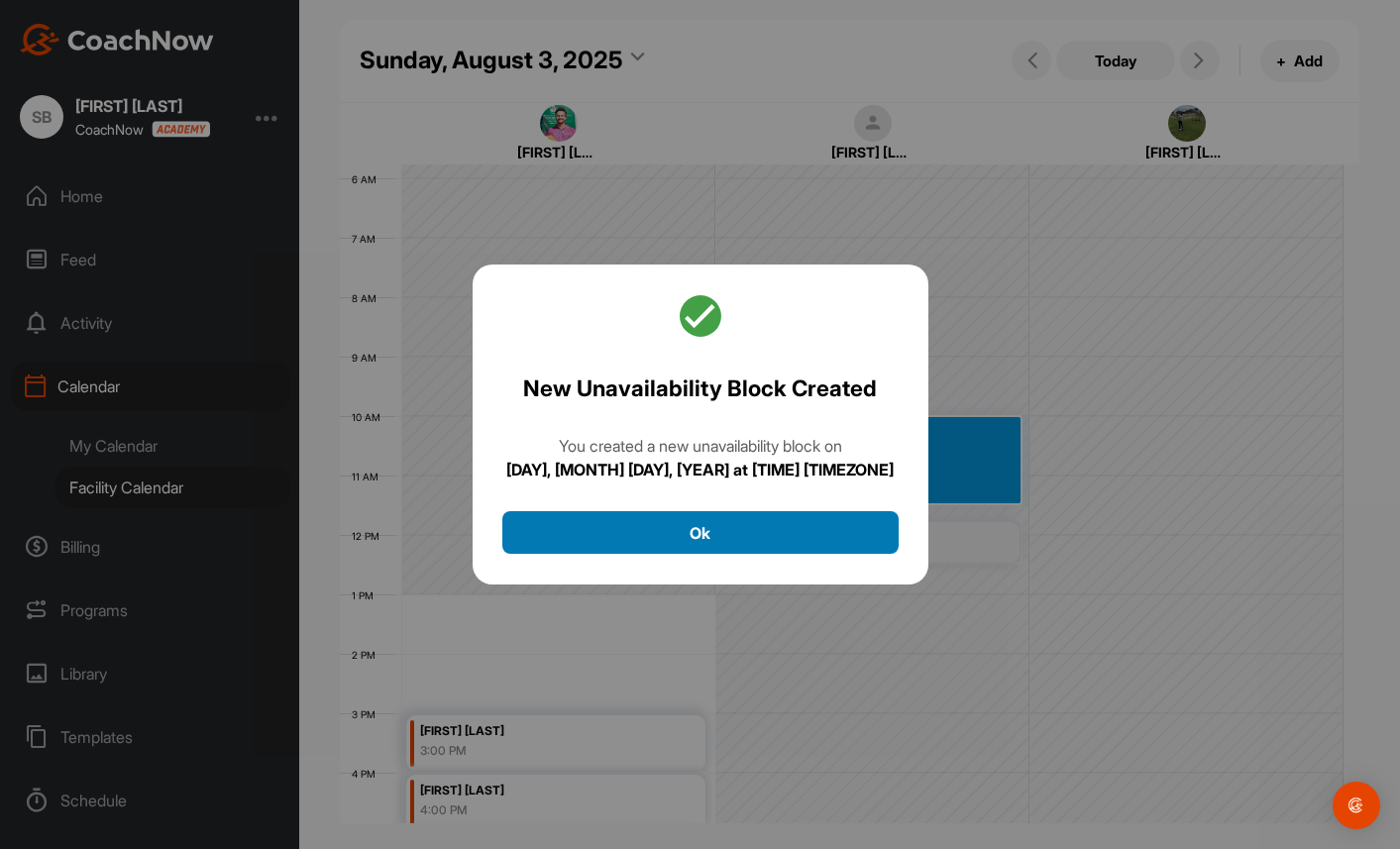 click on "Ok" at bounding box center (700, 532) 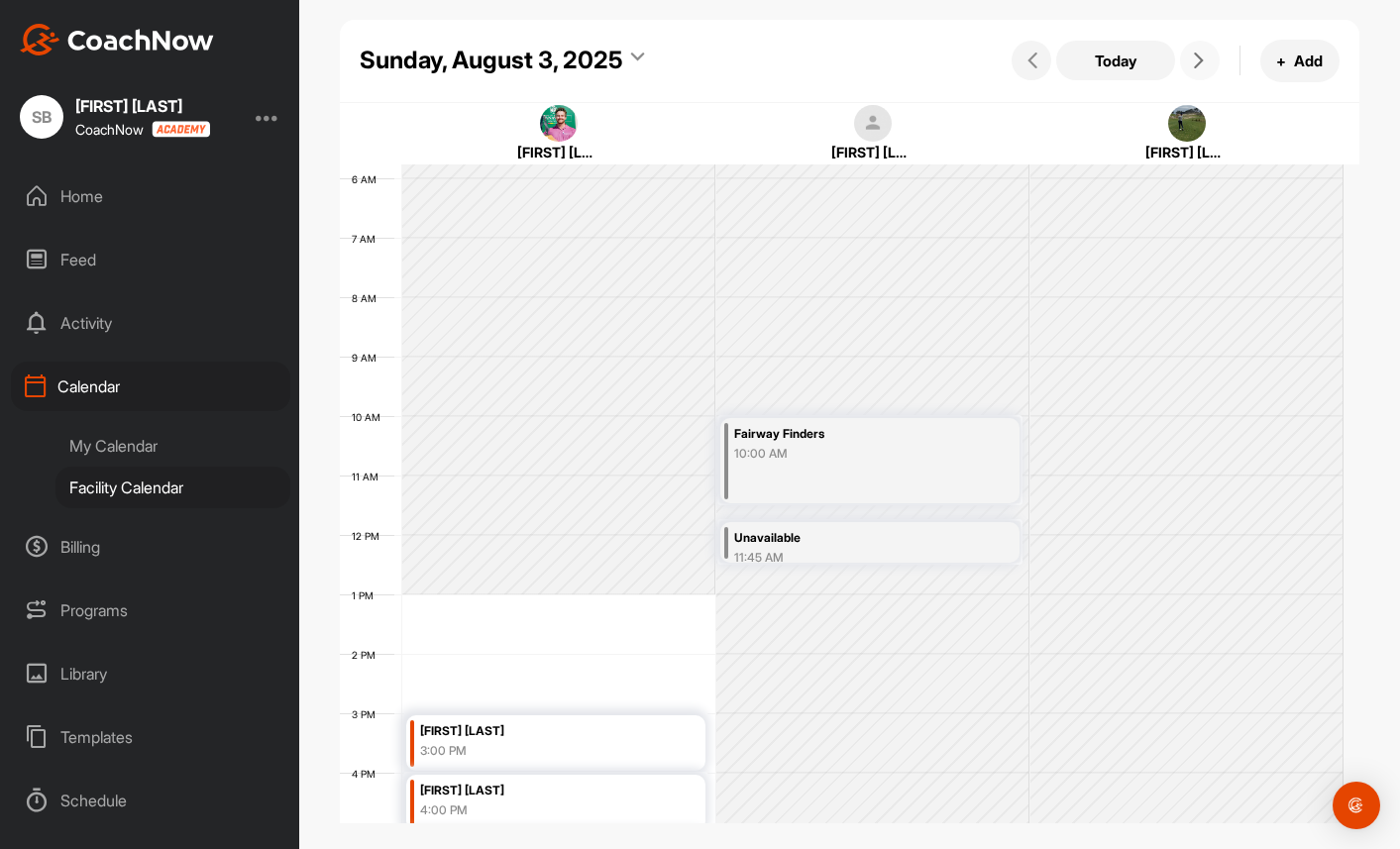 click at bounding box center [1199, 60] 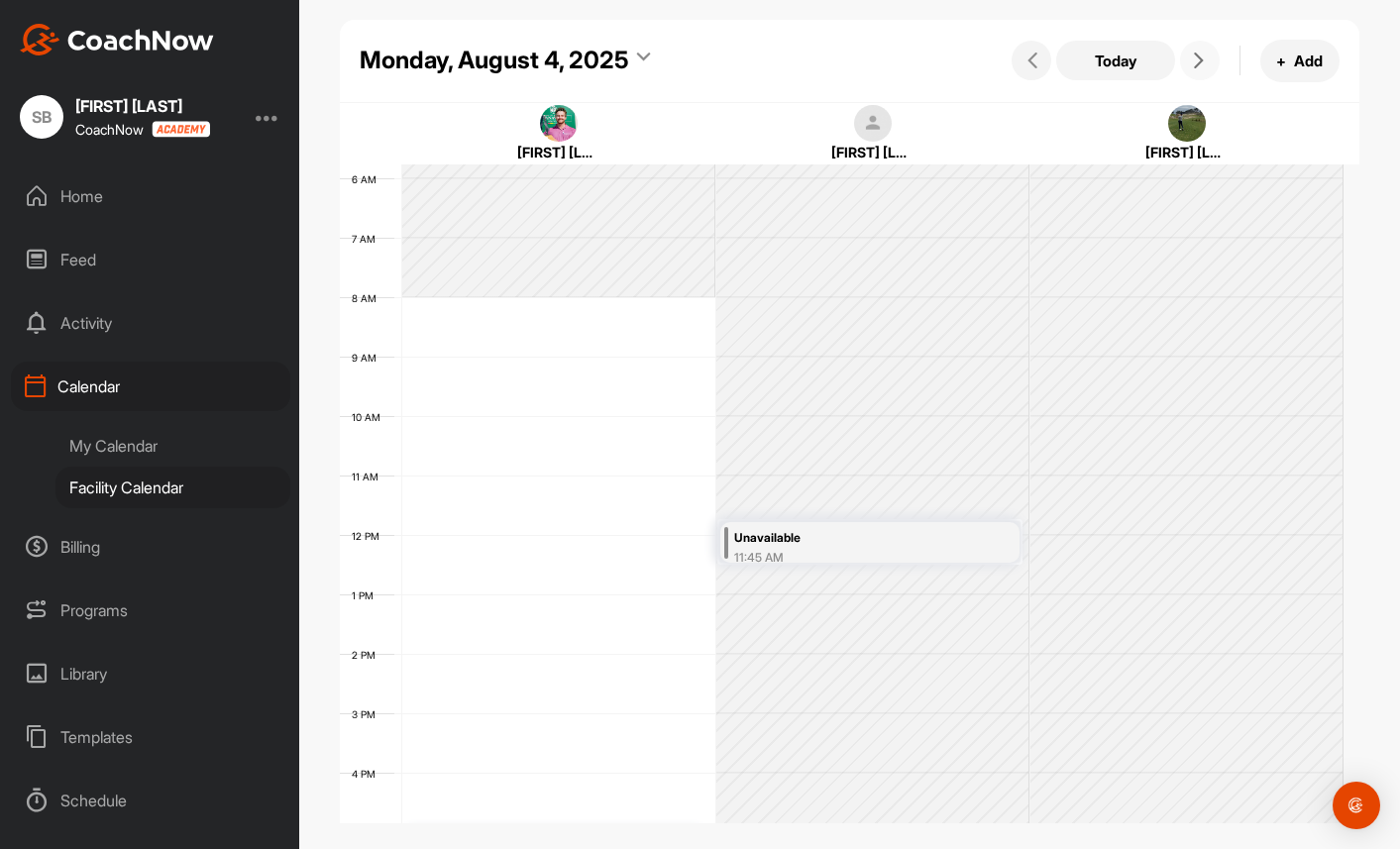 click at bounding box center [1199, 60] 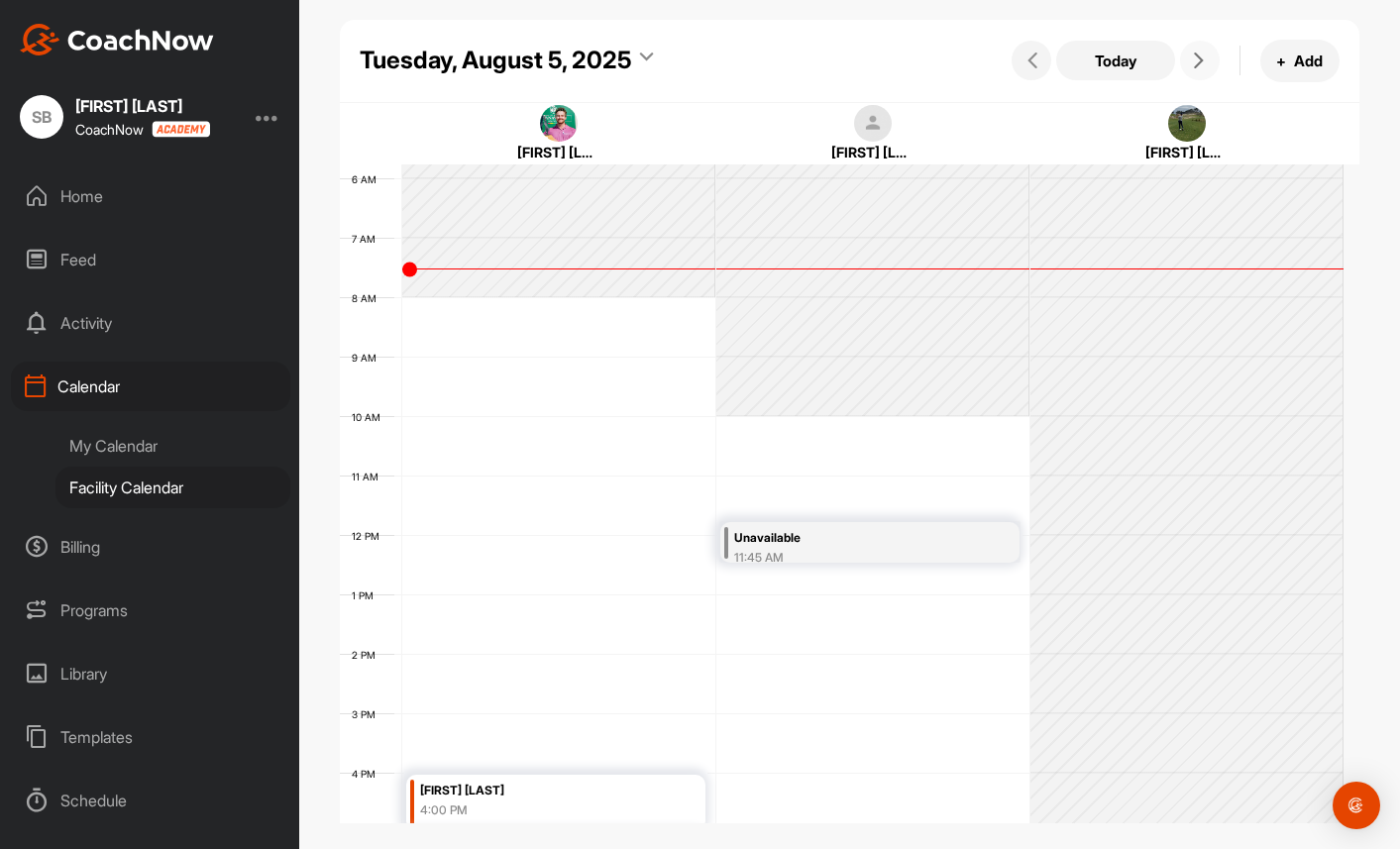click at bounding box center [1199, 60] 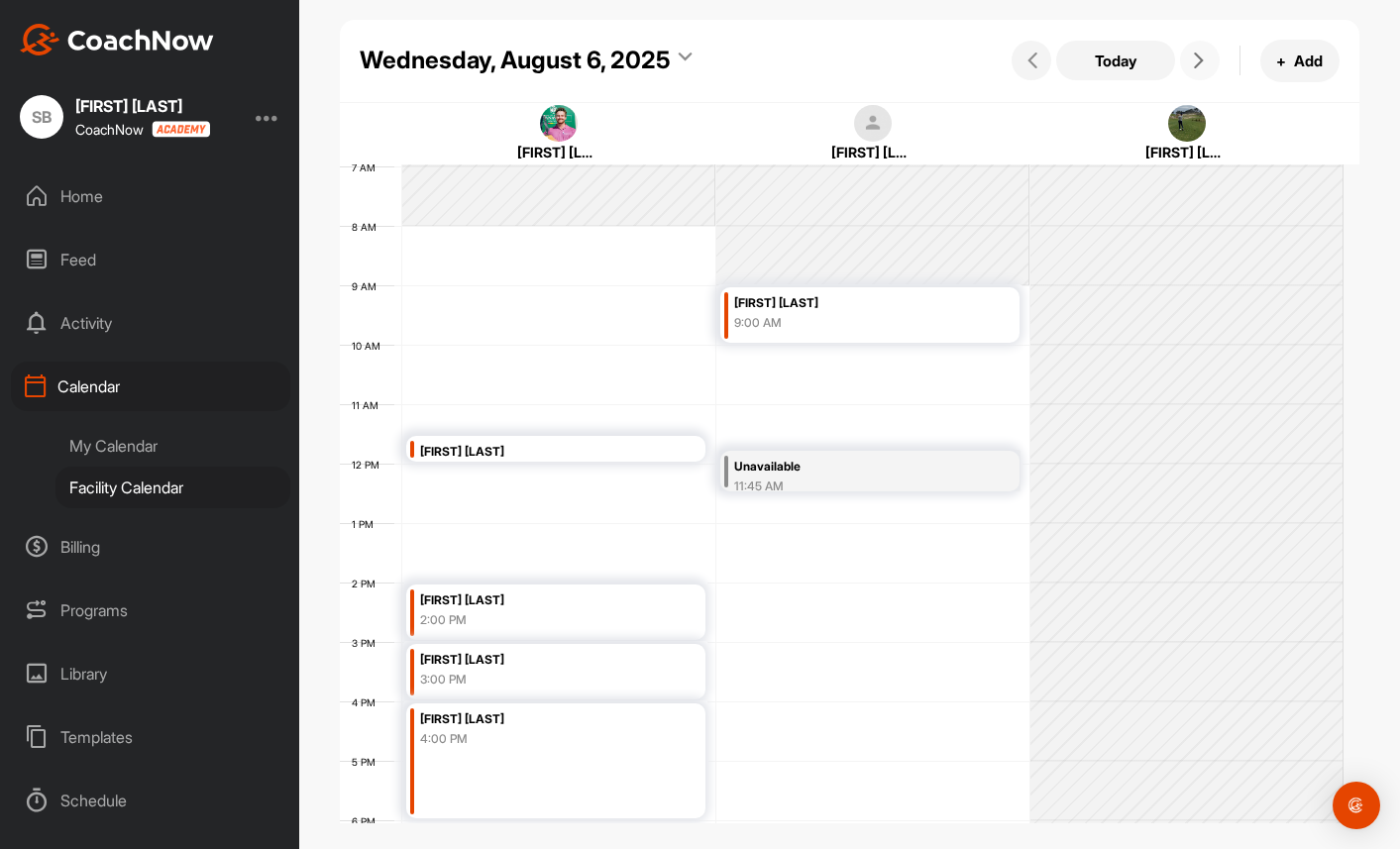 scroll, scrollTop: 413, scrollLeft: 0, axis: vertical 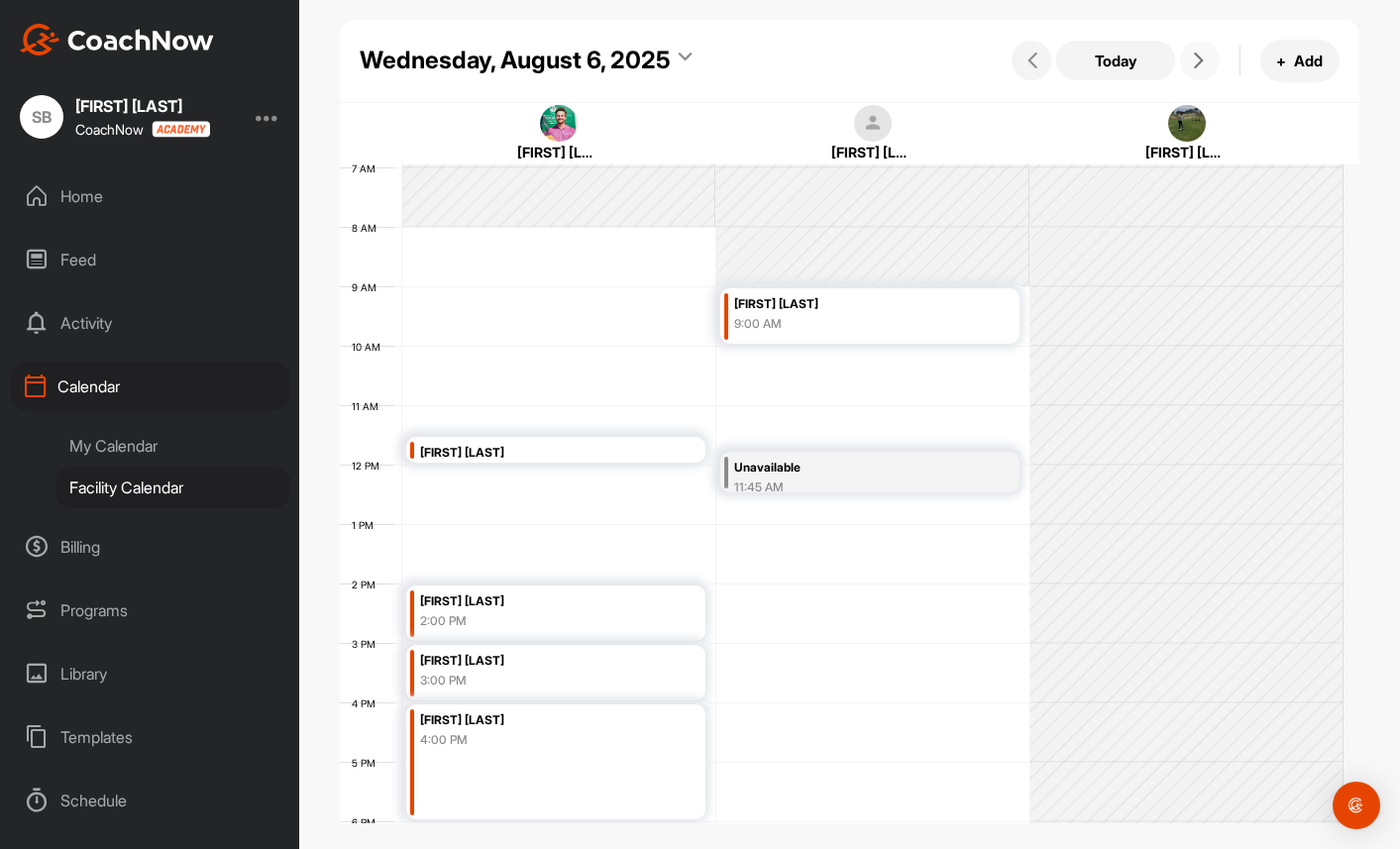 click at bounding box center [1199, 60] 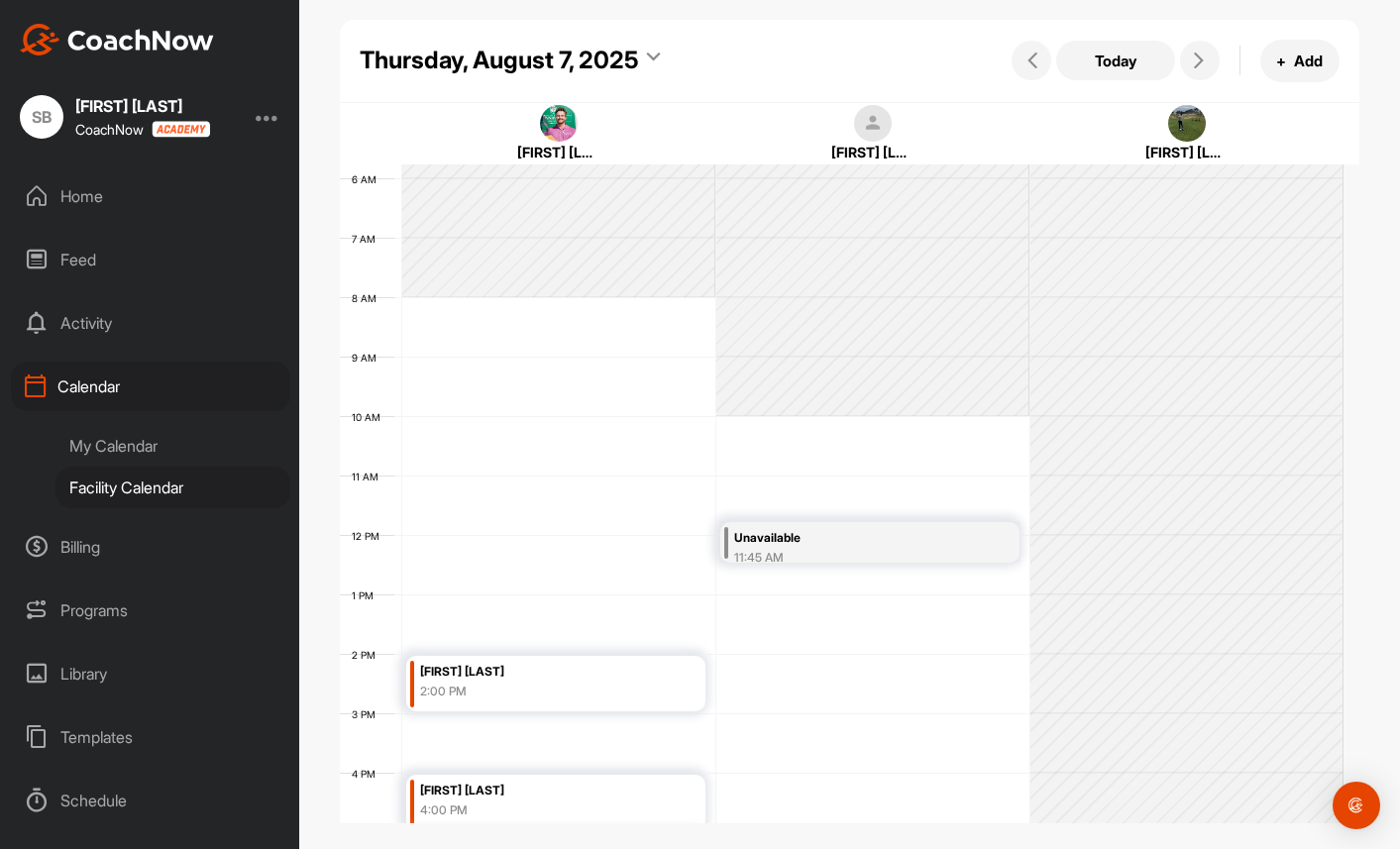 click on "Billing" at bounding box center [151, 547] 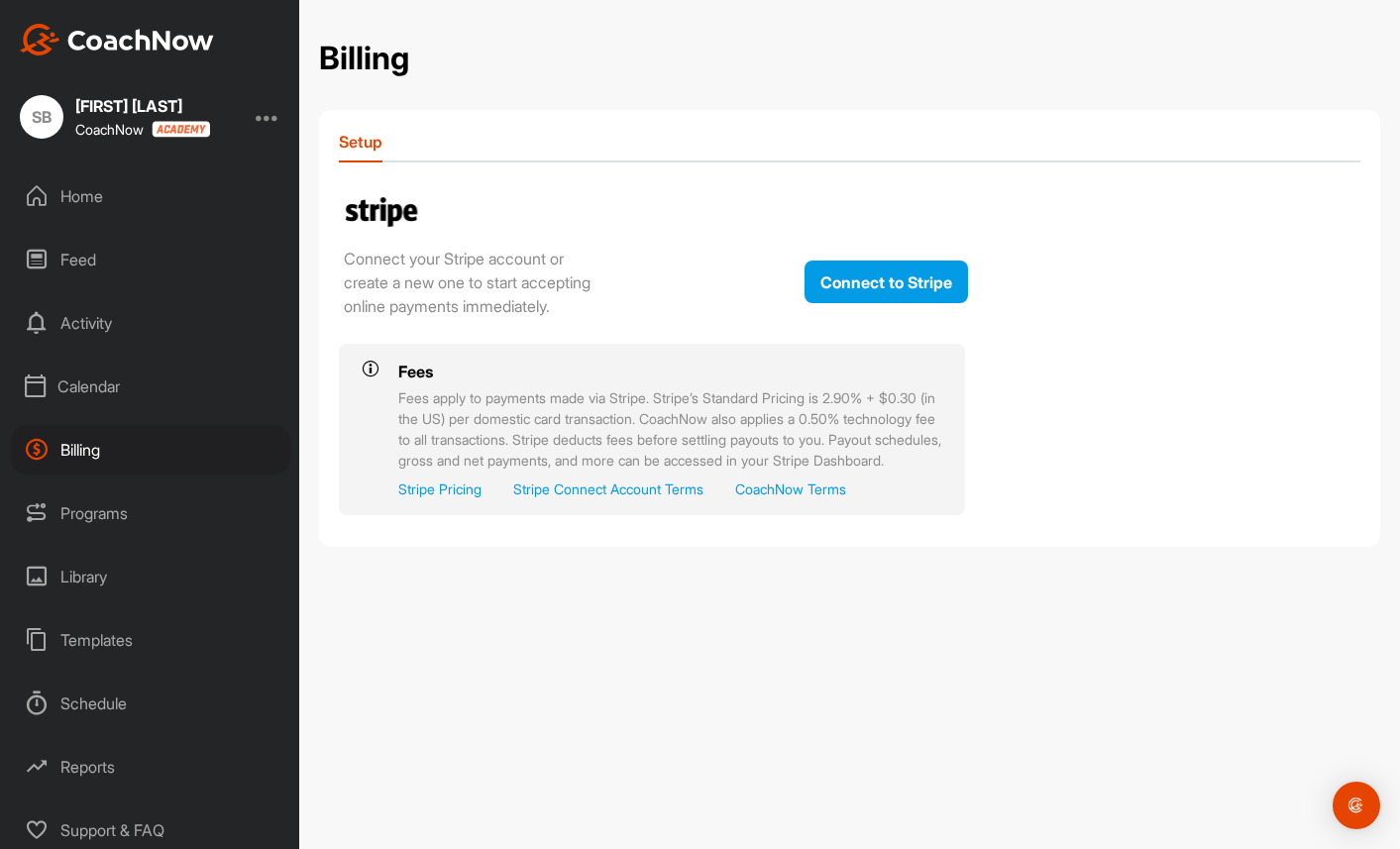 click on "Schedule" at bounding box center [151, 703] 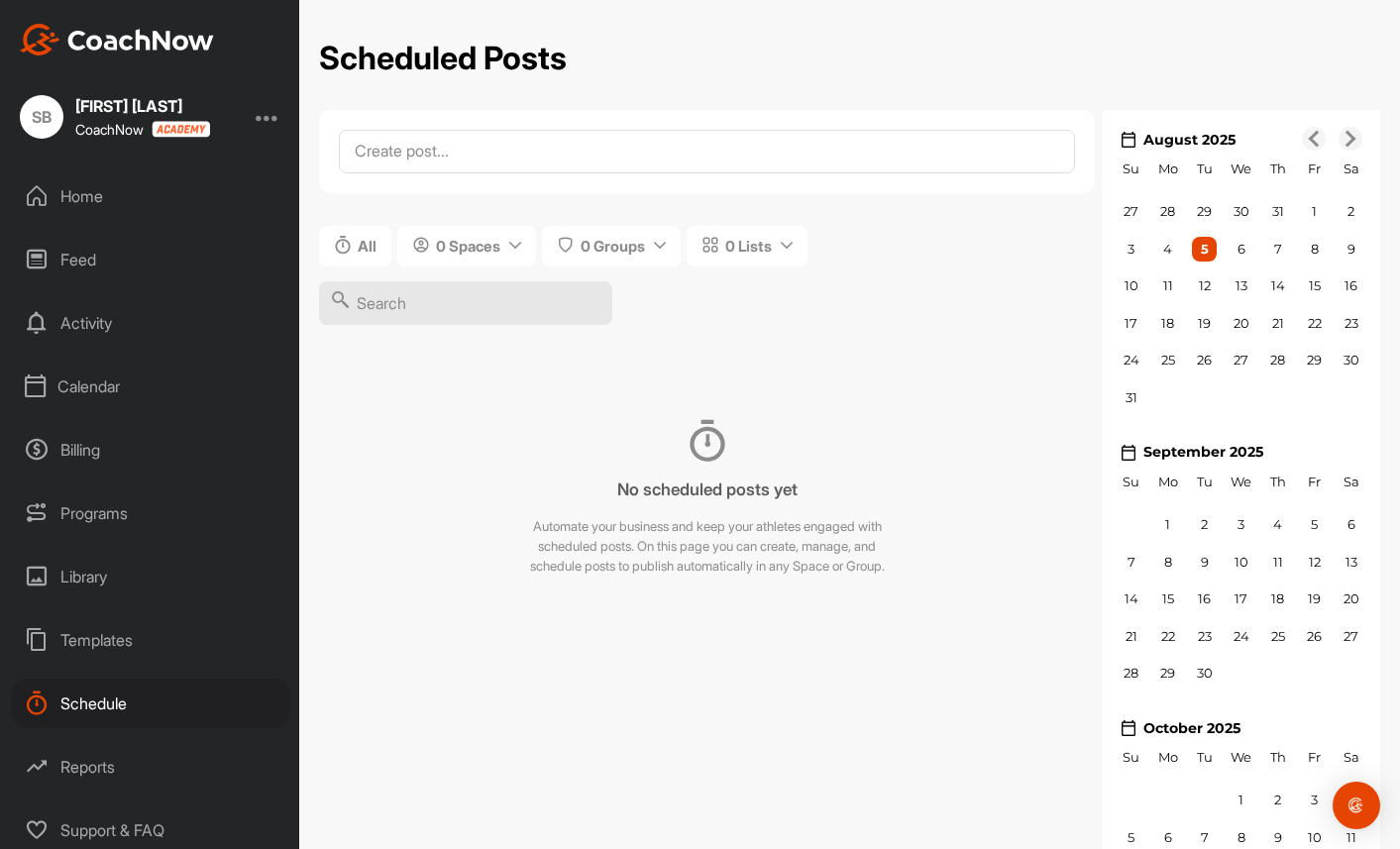 click on "Templates" at bounding box center [151, 640] 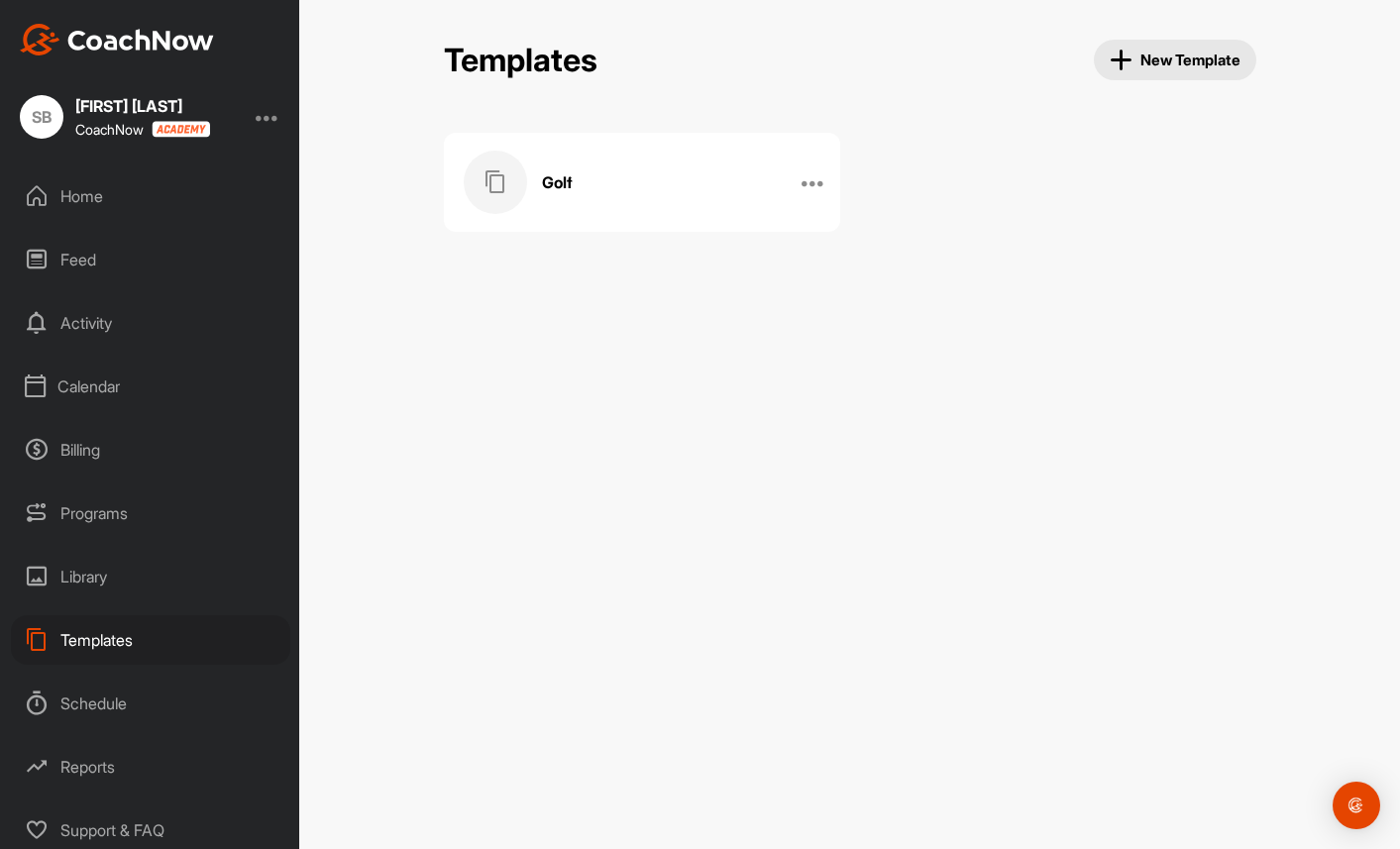 click on "Library" at bounding box center [151, 577] 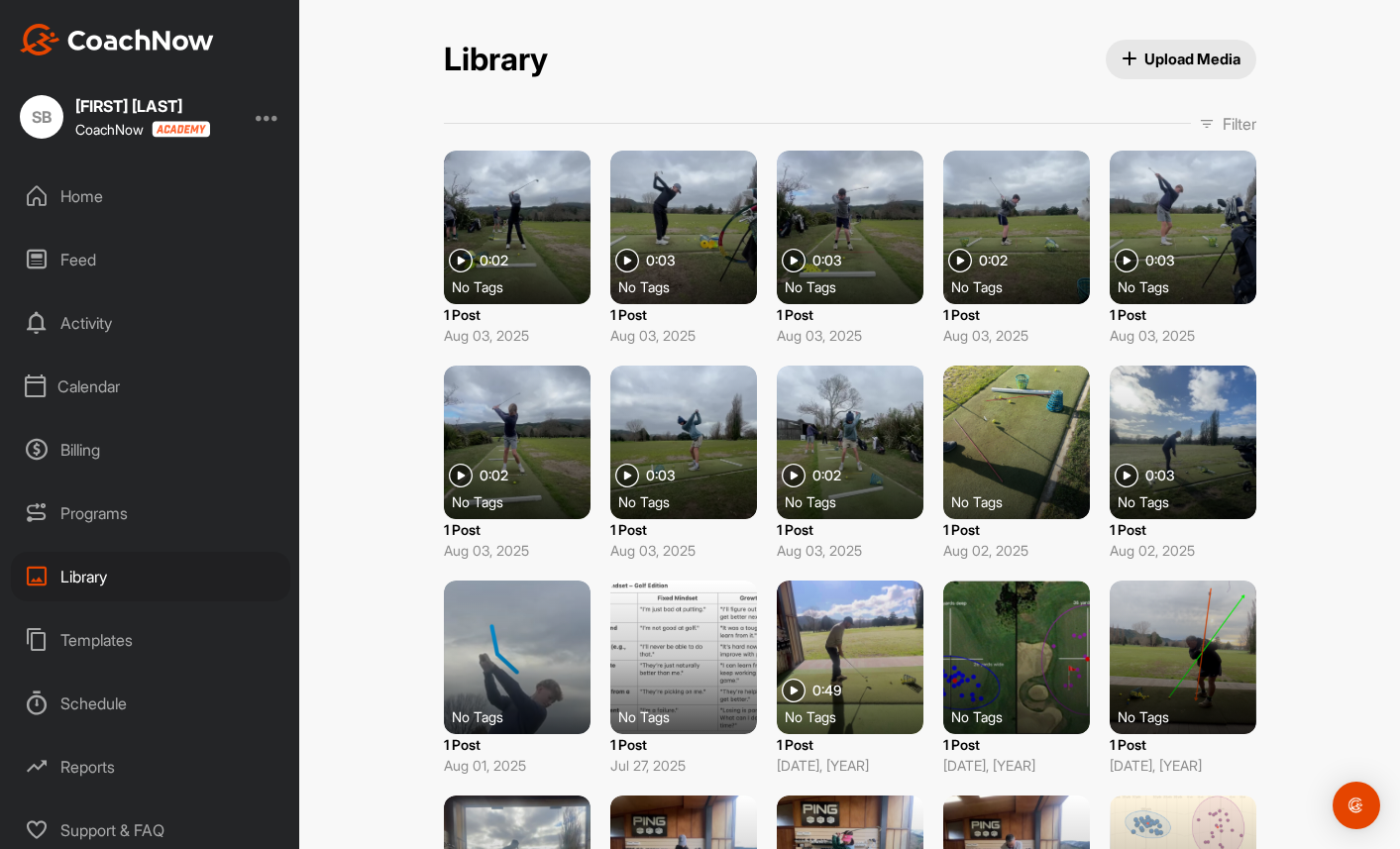 click on "Programs" at bounding box center [151, 513] 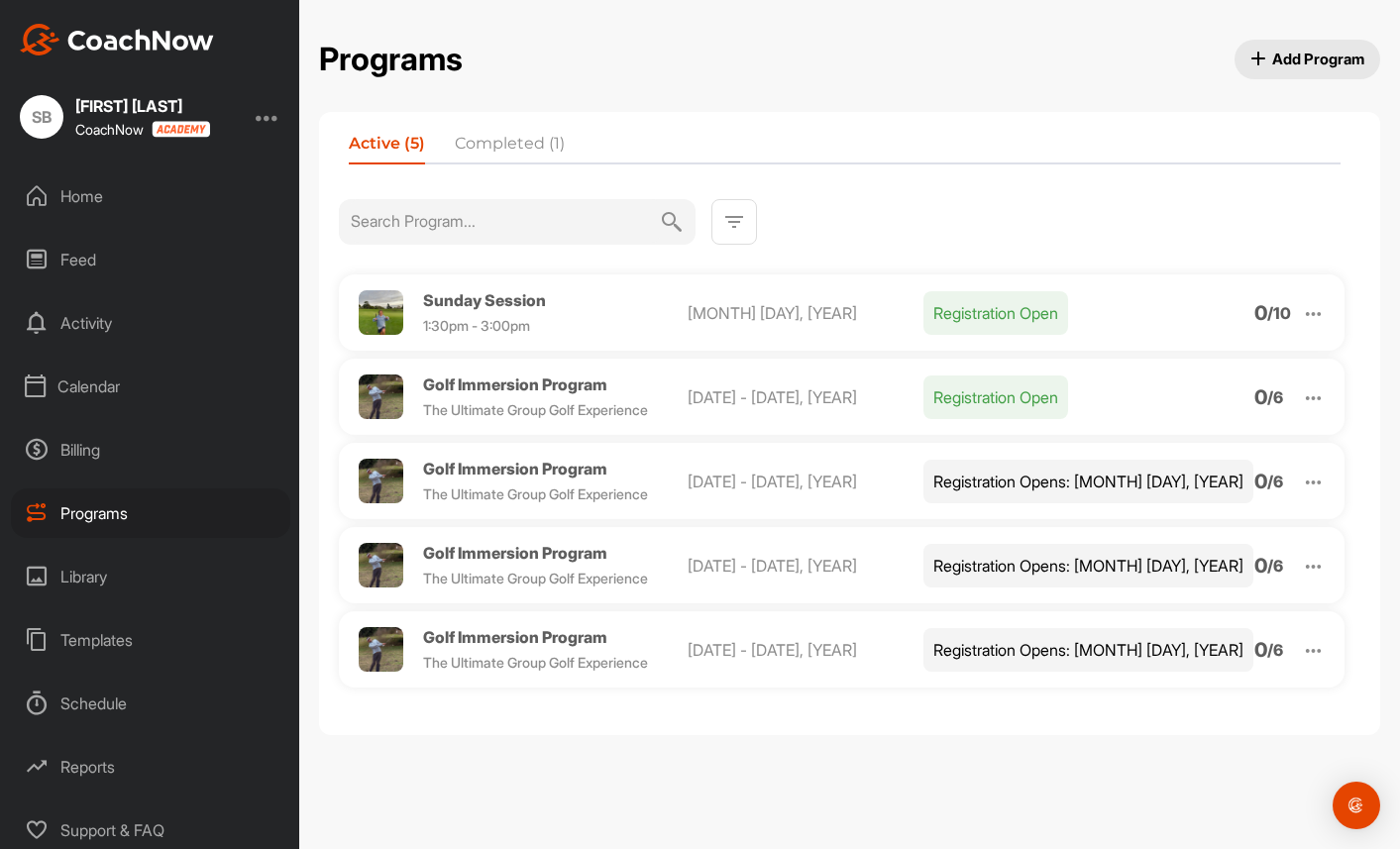 click on "Sunday Session" at bounding box center [485, 300] 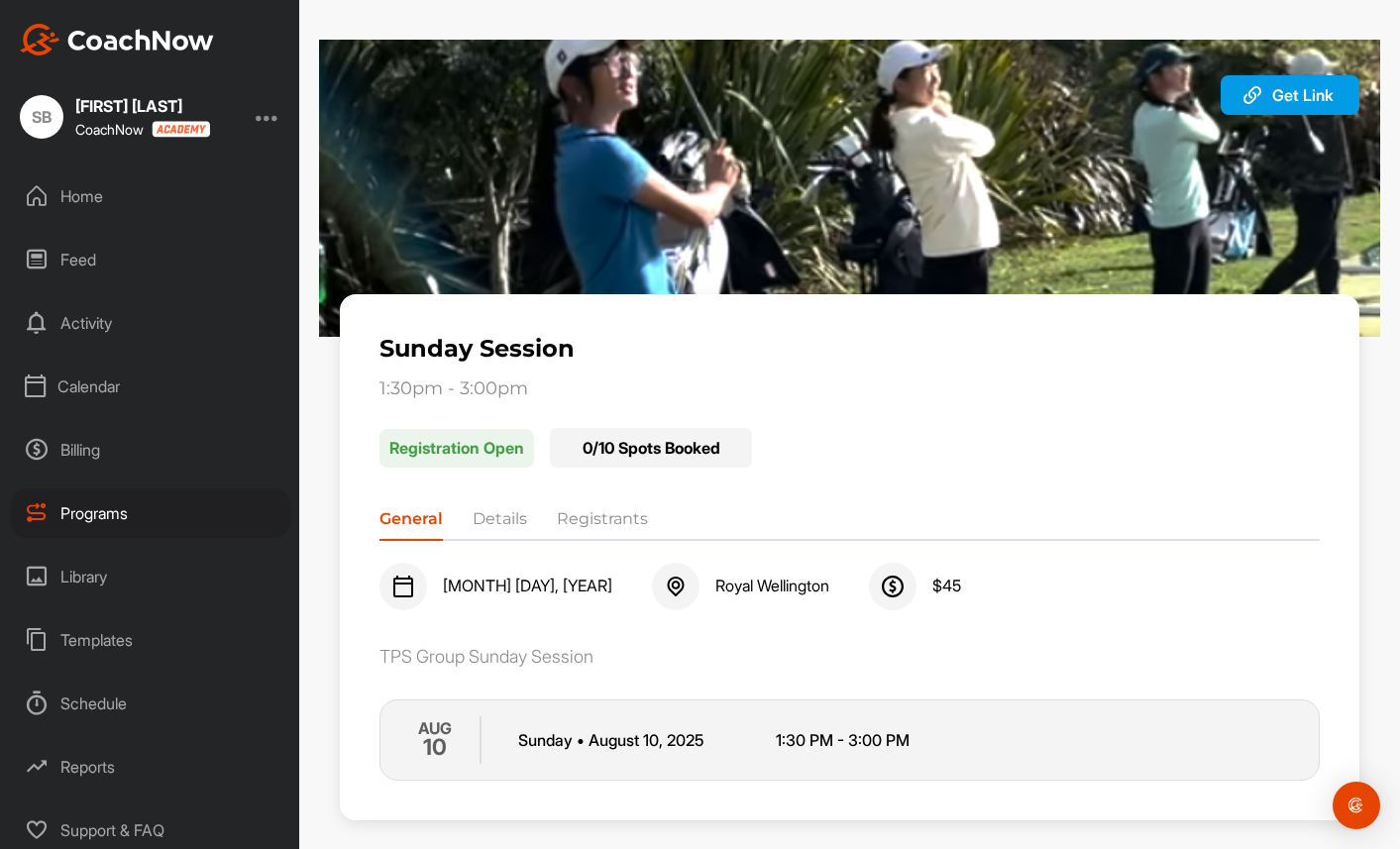 scroll, scrollTop: 17, scrollLeft: 0, axis: vertical 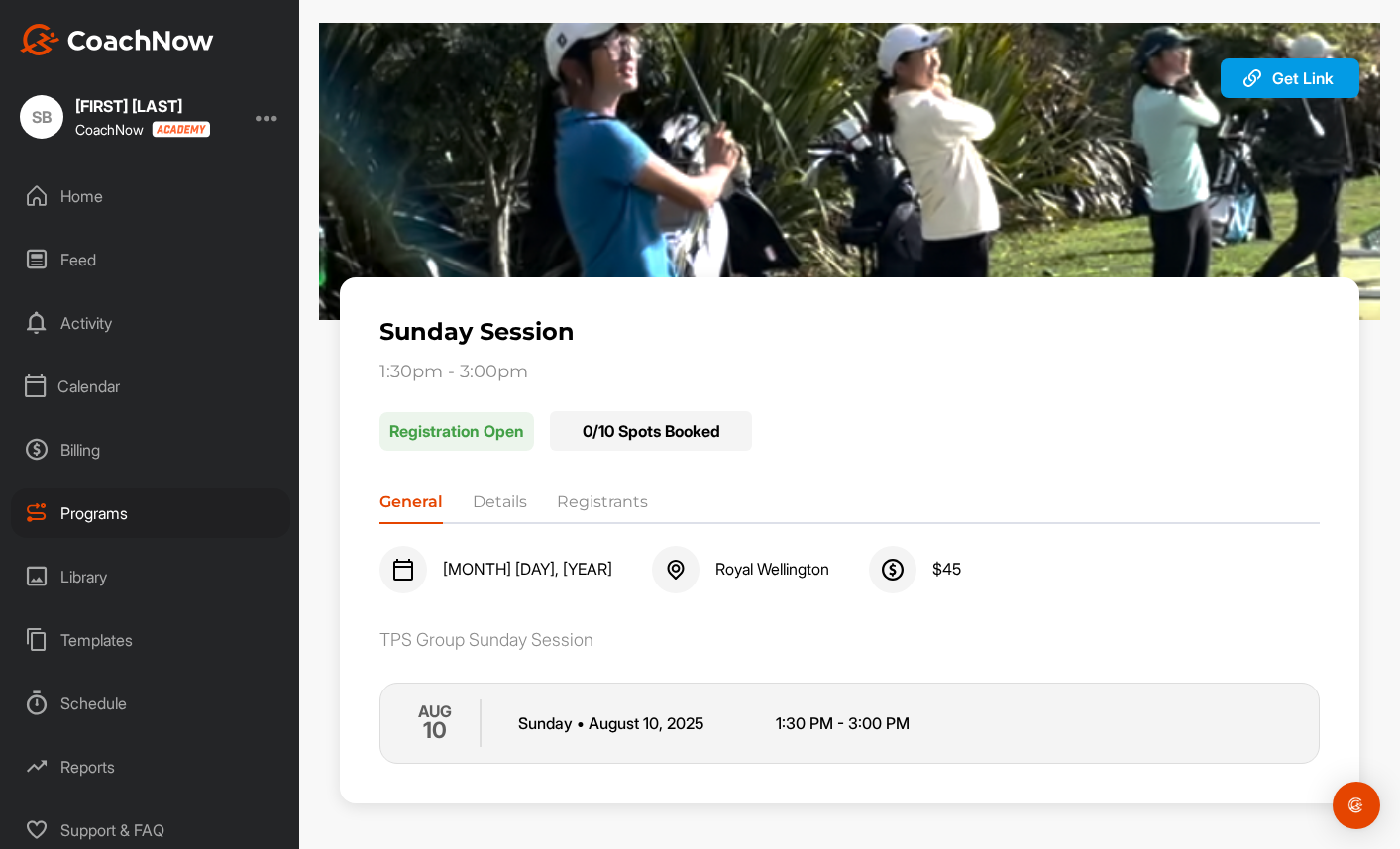 click on "Details" at bounding box center [499, 506] 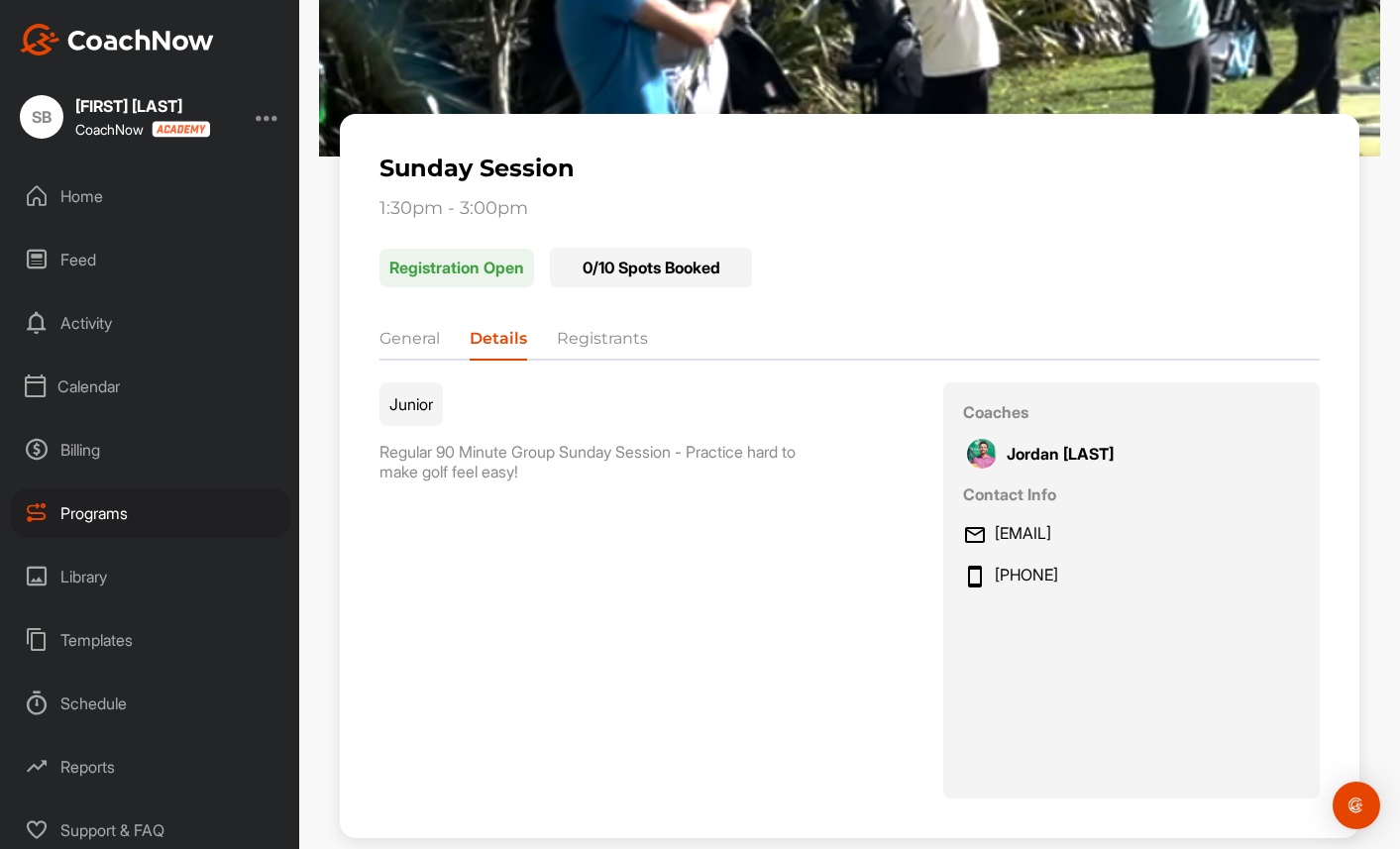 scroll, scrollTop: 215, scrollLeft: 0, axis: vertical 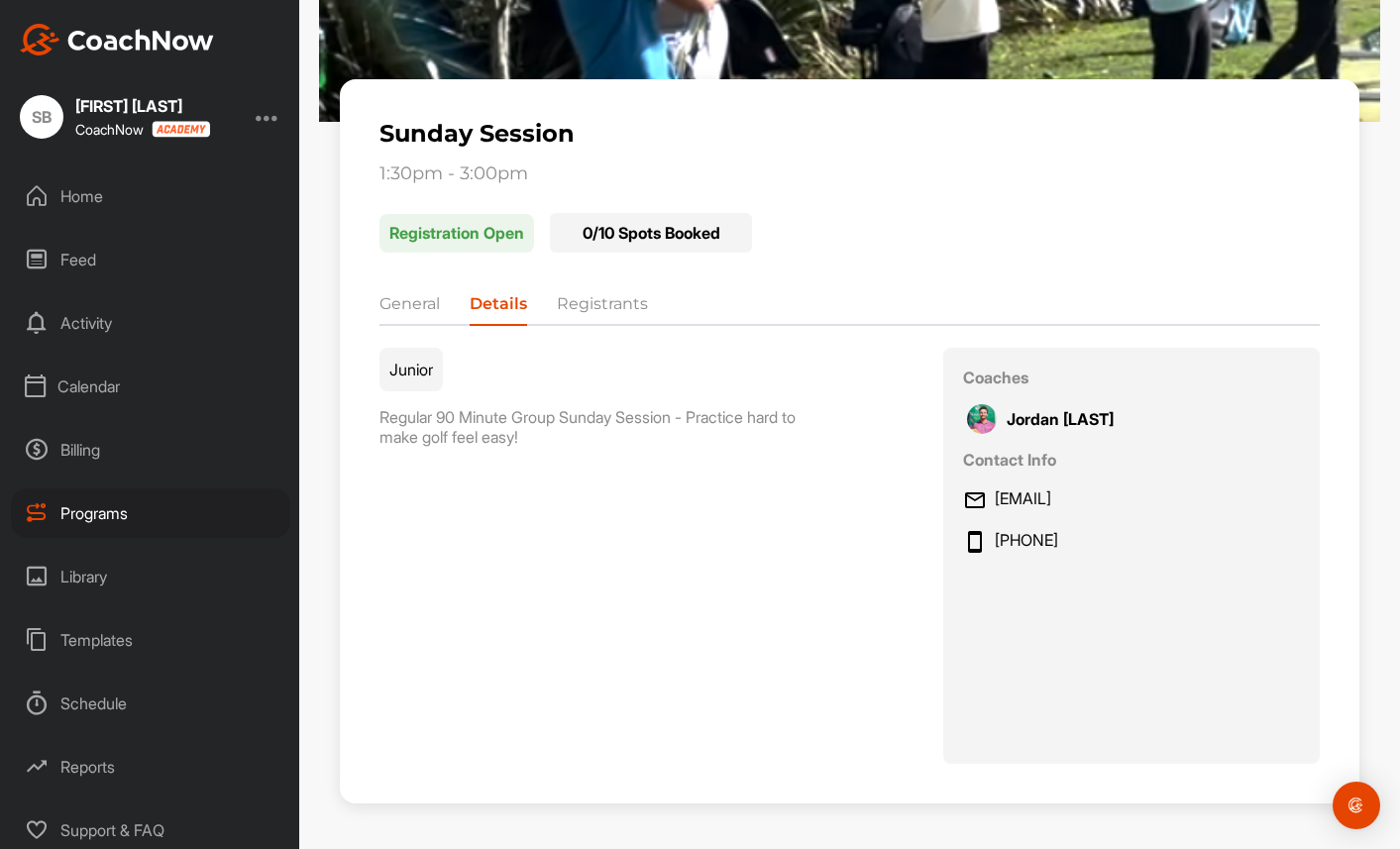 click on "Registrants" at bounding box center (602, 308) 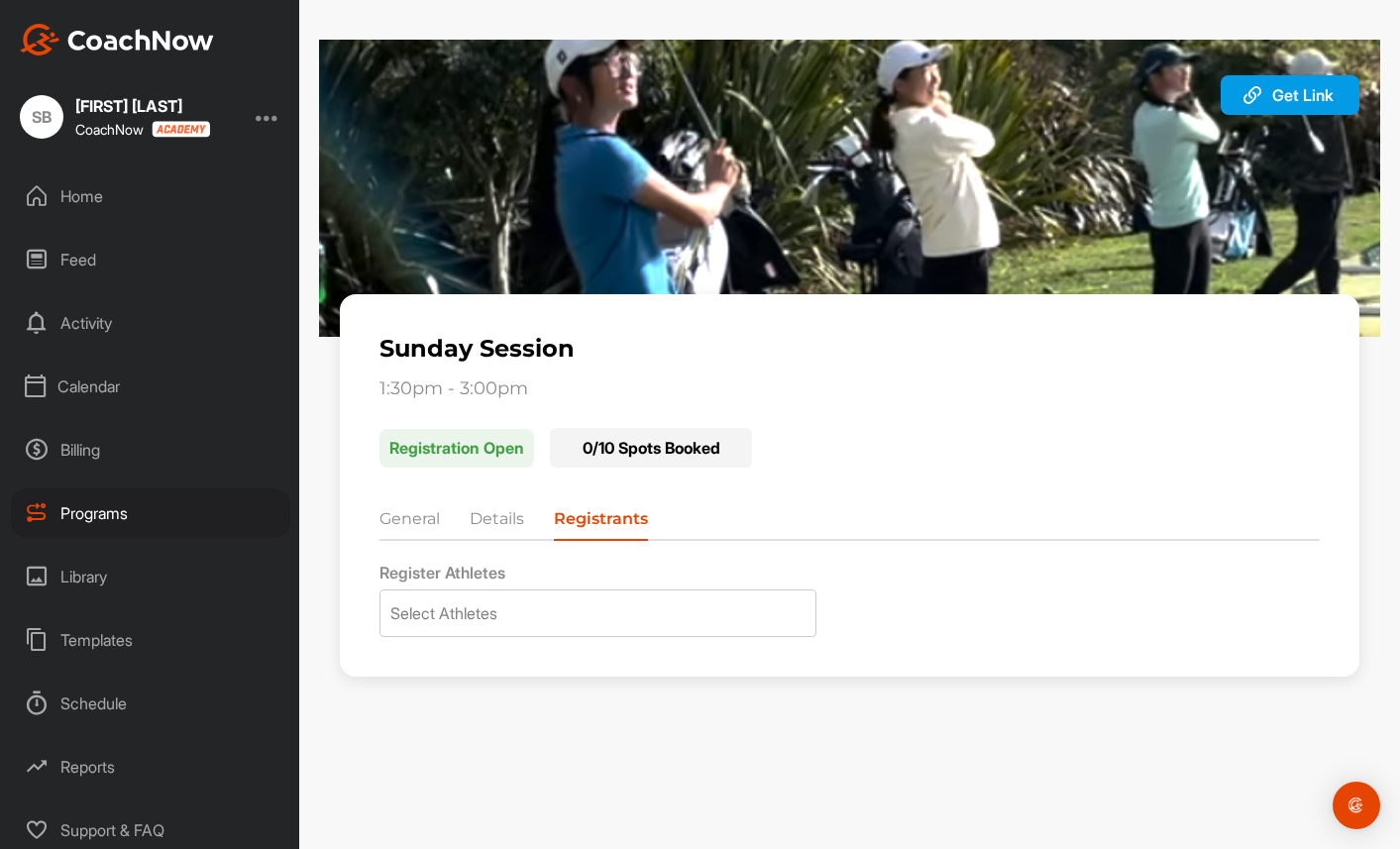 click on "General" at bounding box center [409, 523] 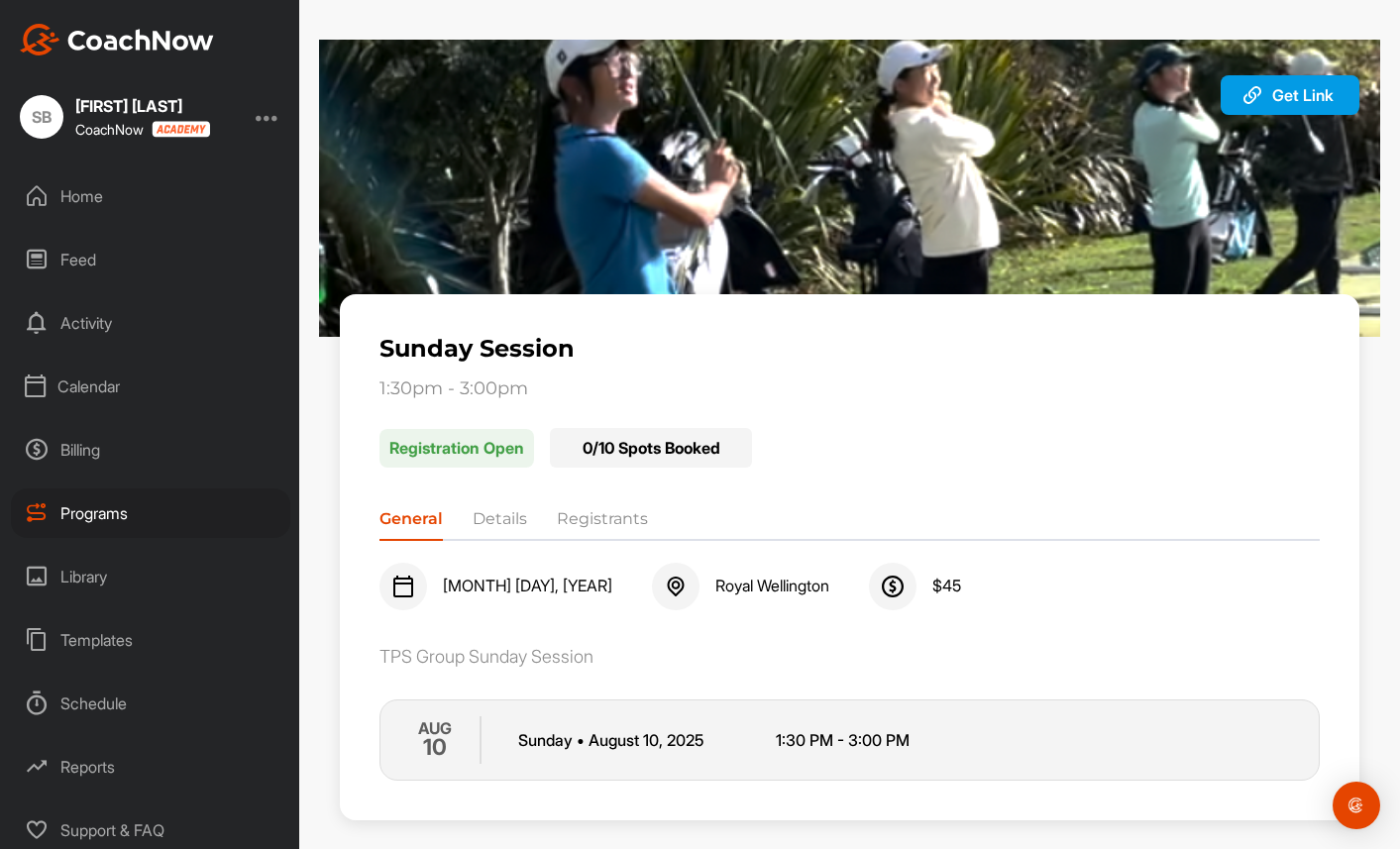 click on "Home" at bounding box center (151, 196) 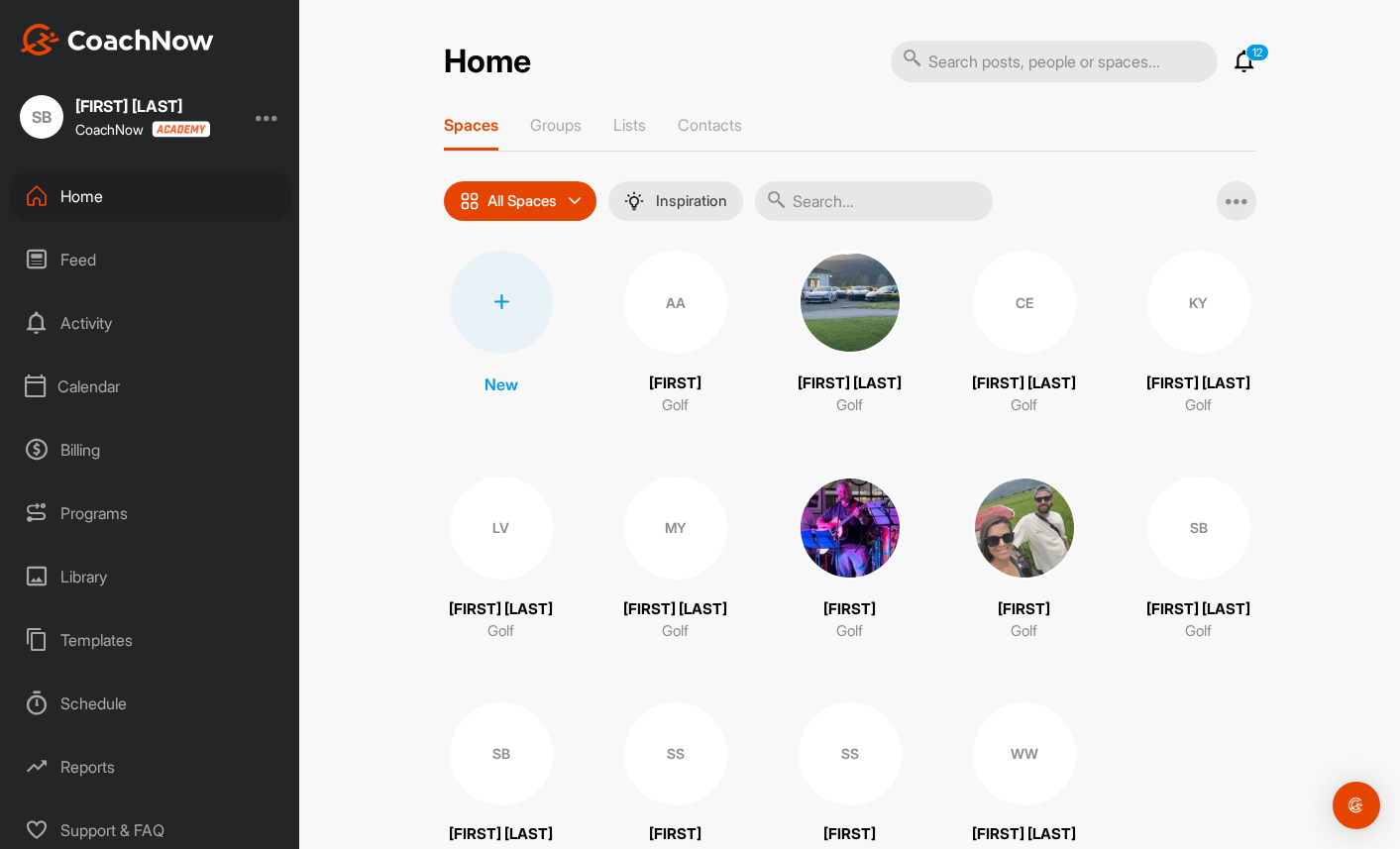 click on "[FIRST] [LAST]" at bounding box center (143, 106) 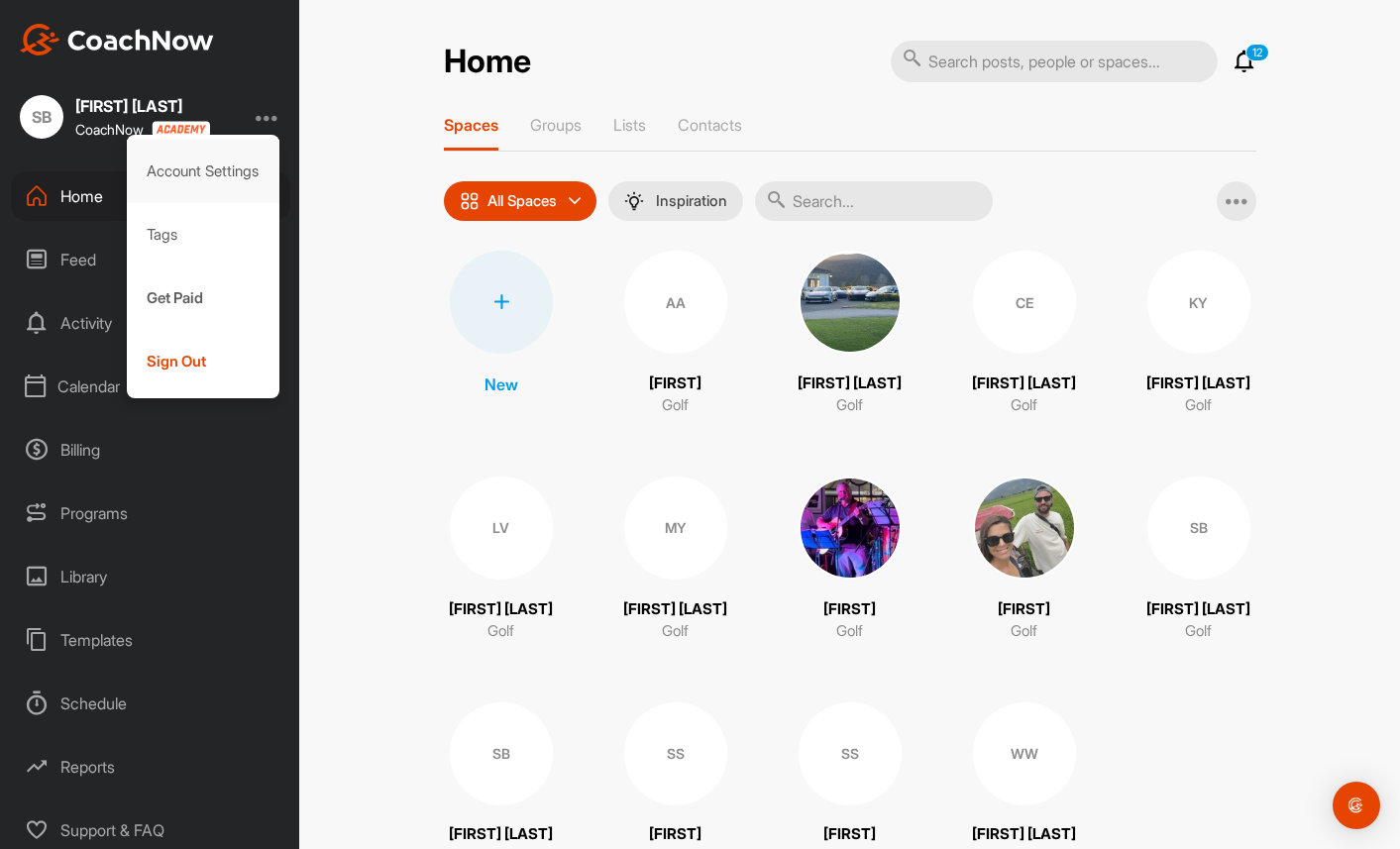 click on "Account Settings" at bounding box center [203, 171] 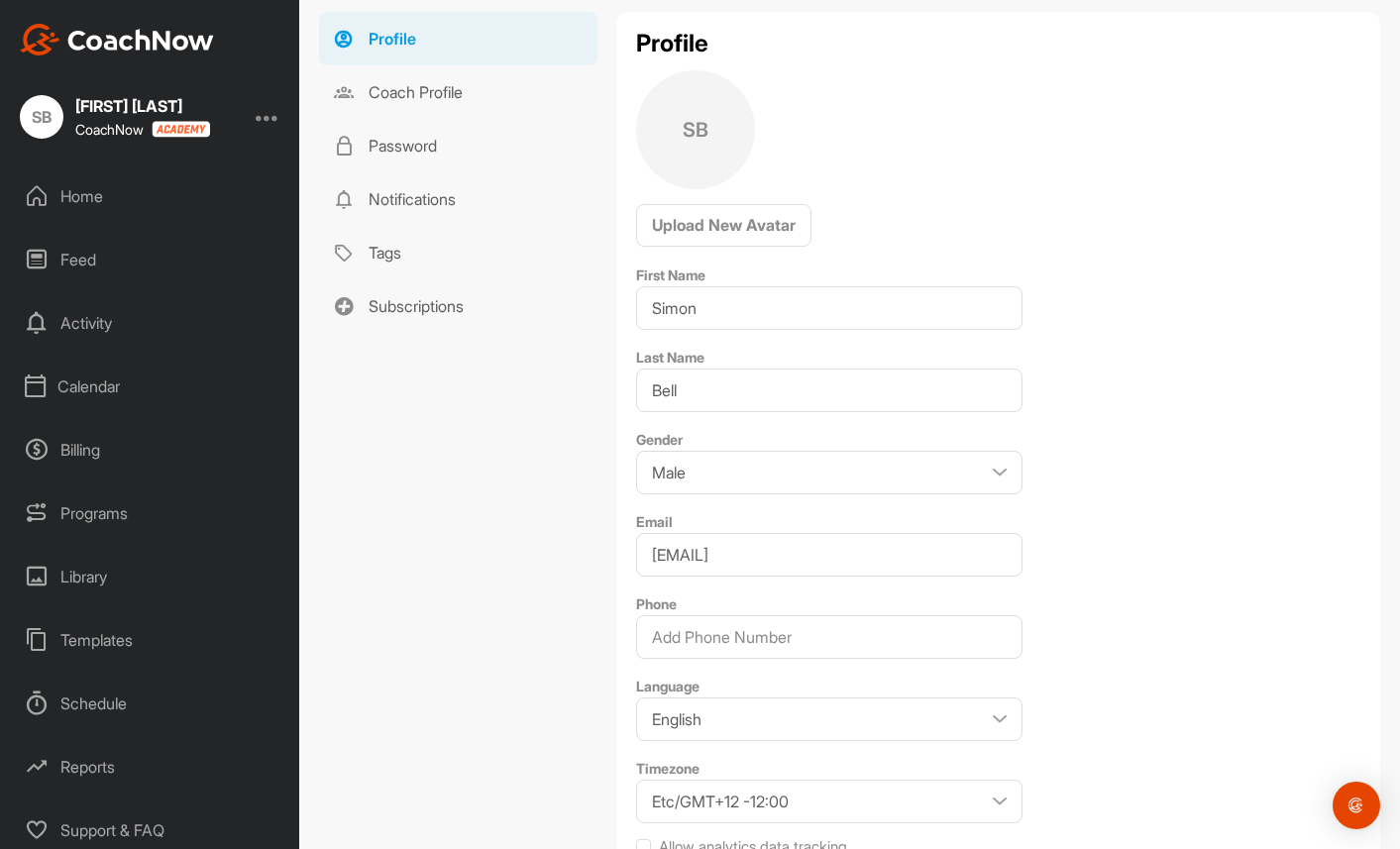 scroll, scrollTop: 284, scrollLeft: 0, axis: vertical 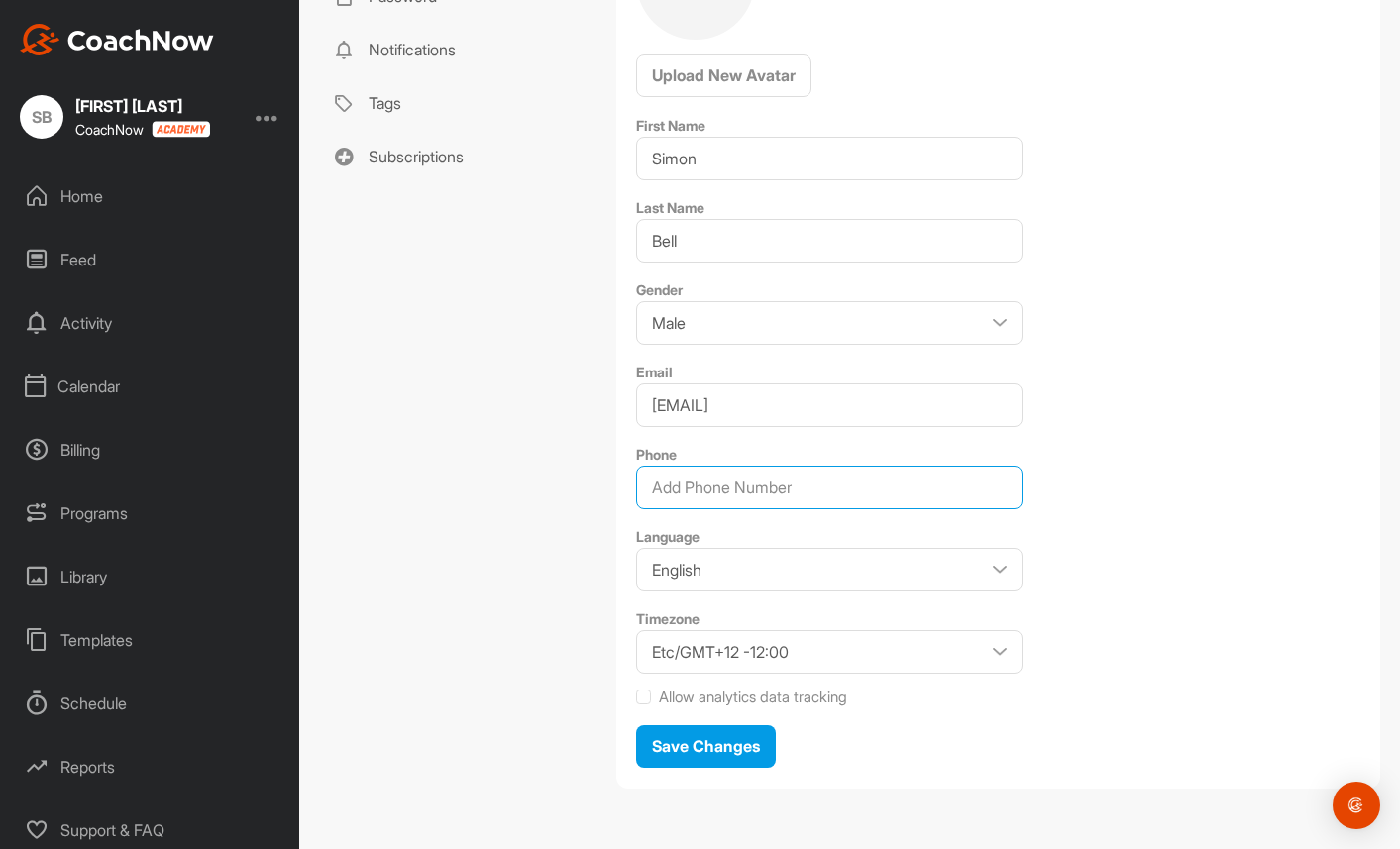 click on "Phone" at bounding box center (829, 487) 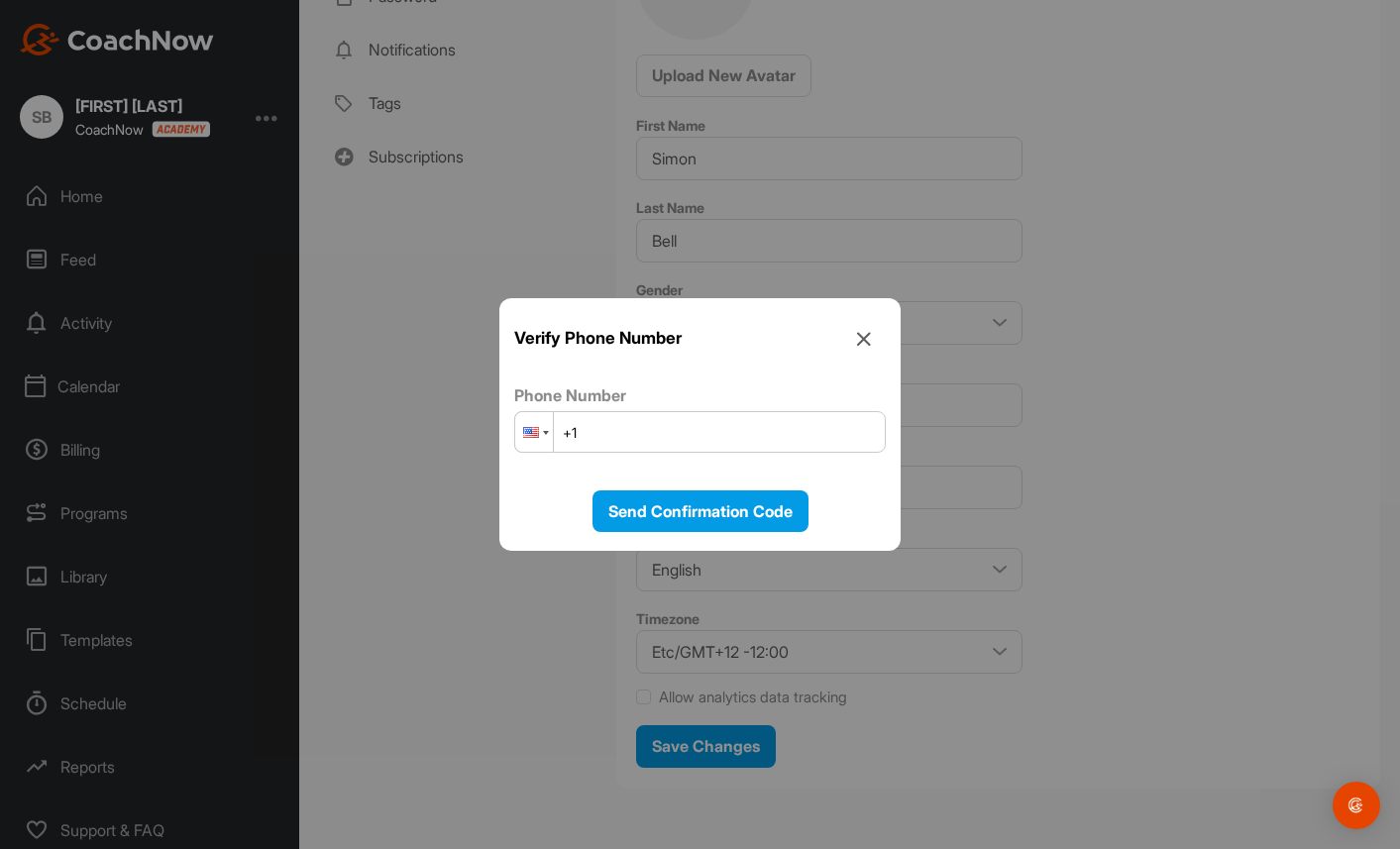 click at bounding box center [534, 432] 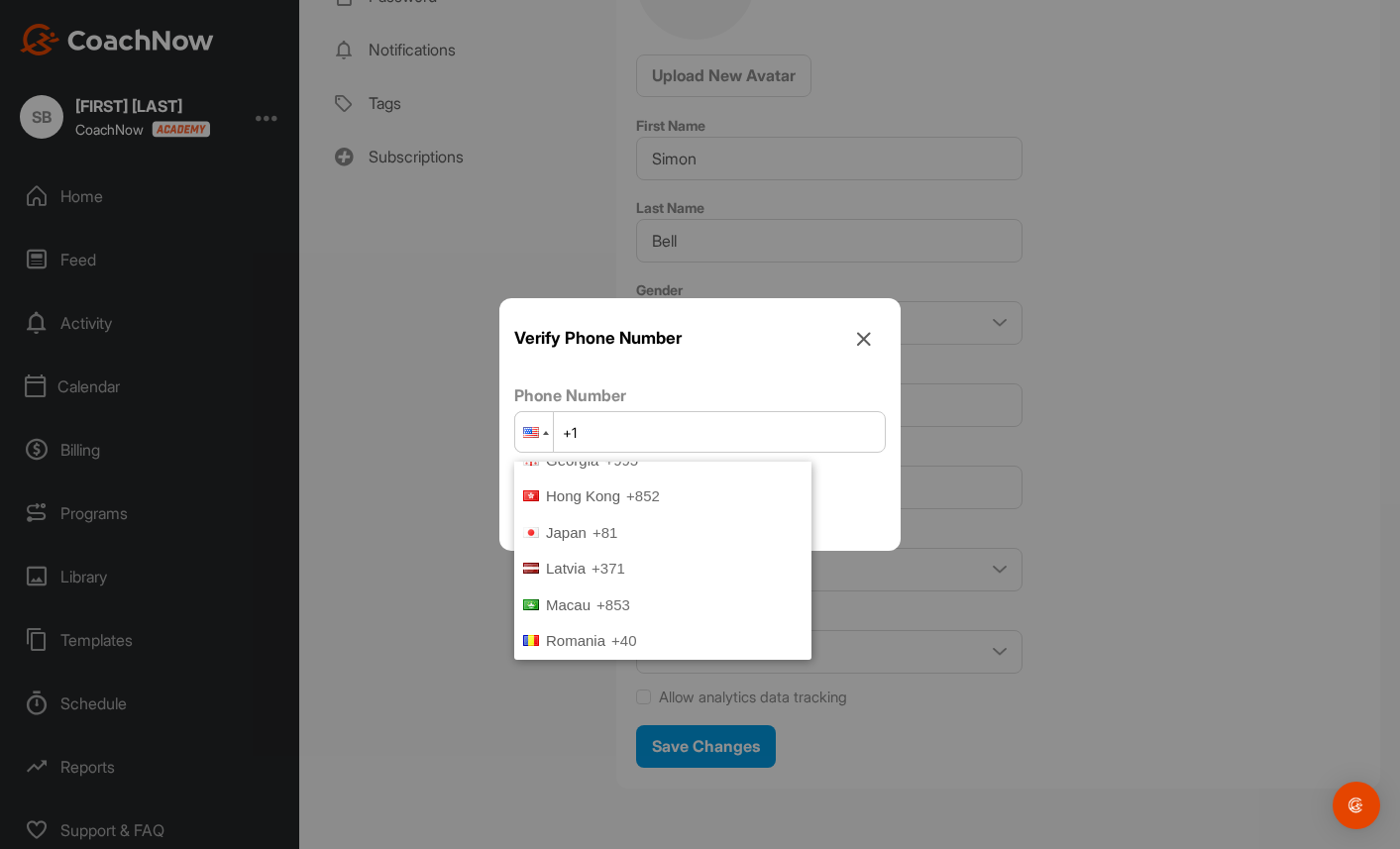 scroll, scrollTop: 4, scrollLeft: 0, axis: vertical 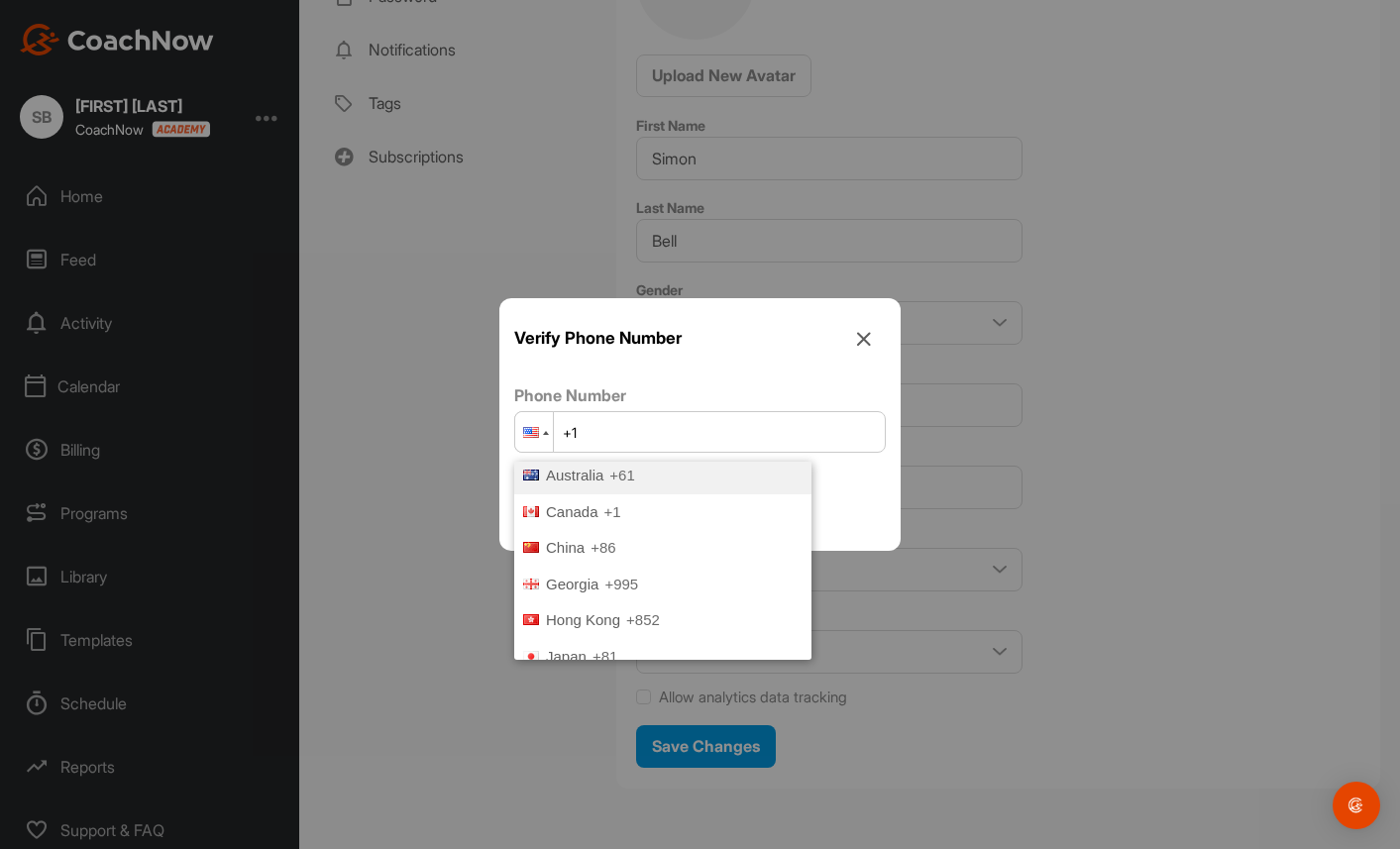 click at bounding box center (534, 432) 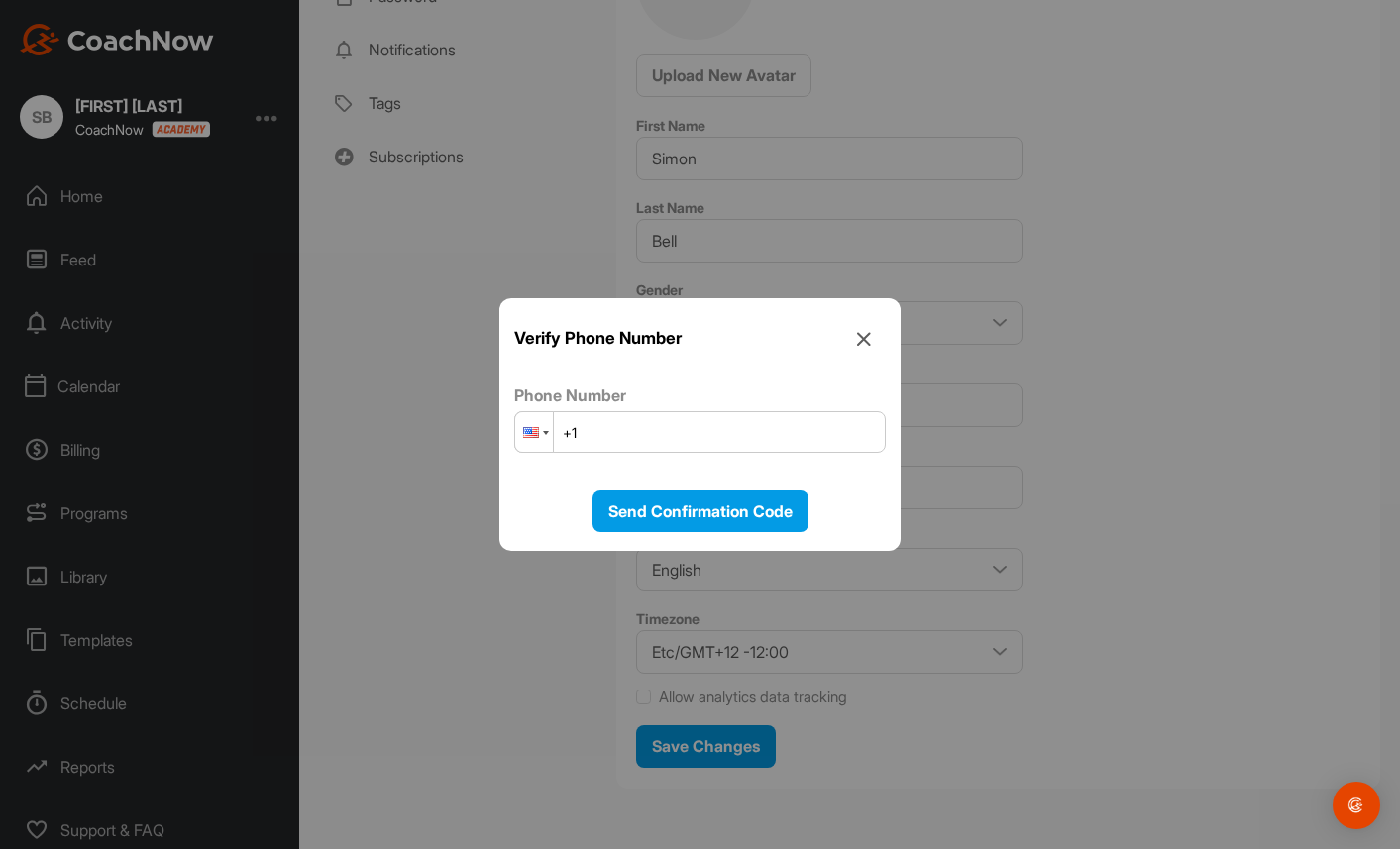 click at bounding box center (534, 432) 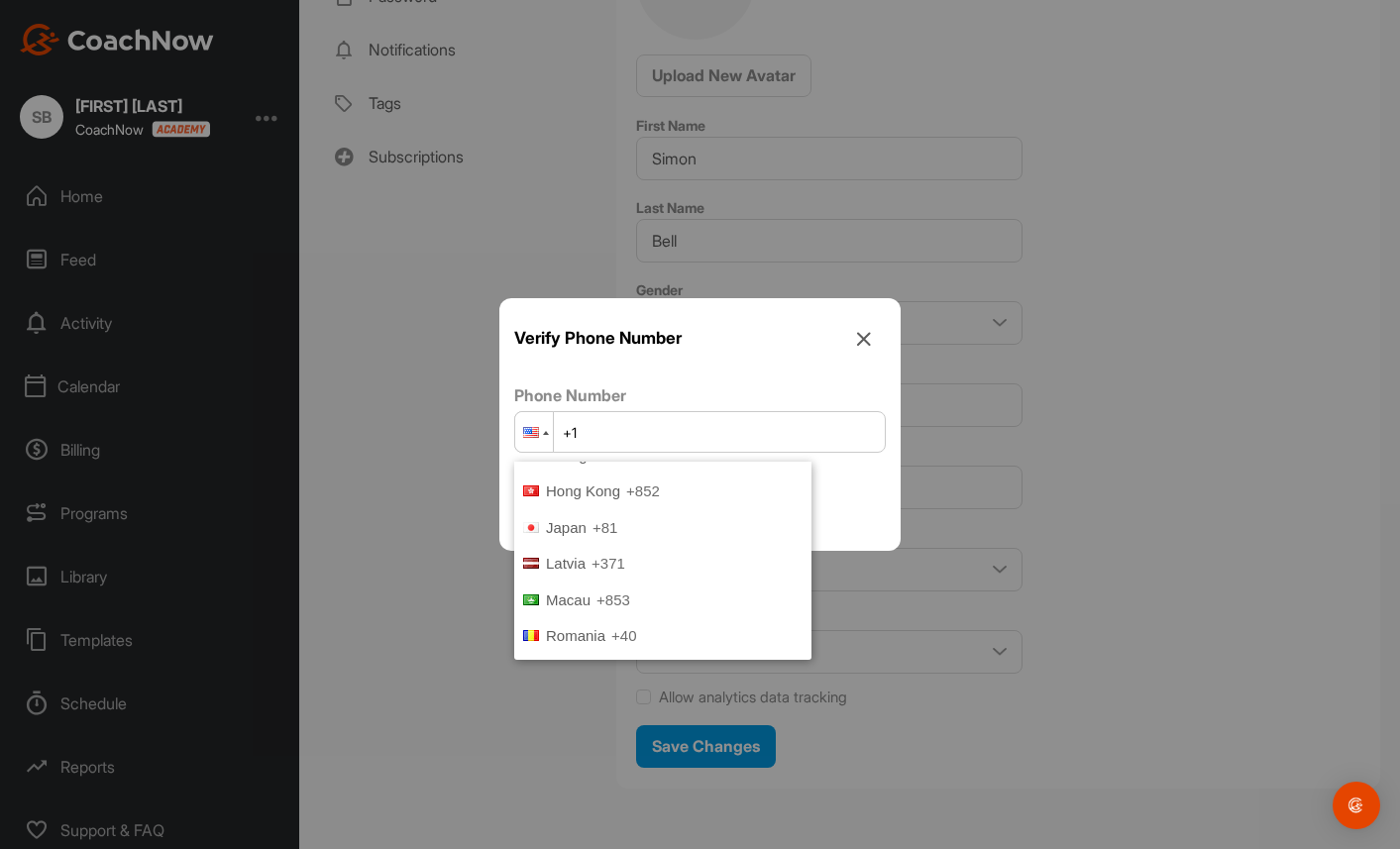 scroll, scrollTop: 0, scrollLeft: 0, axis: both 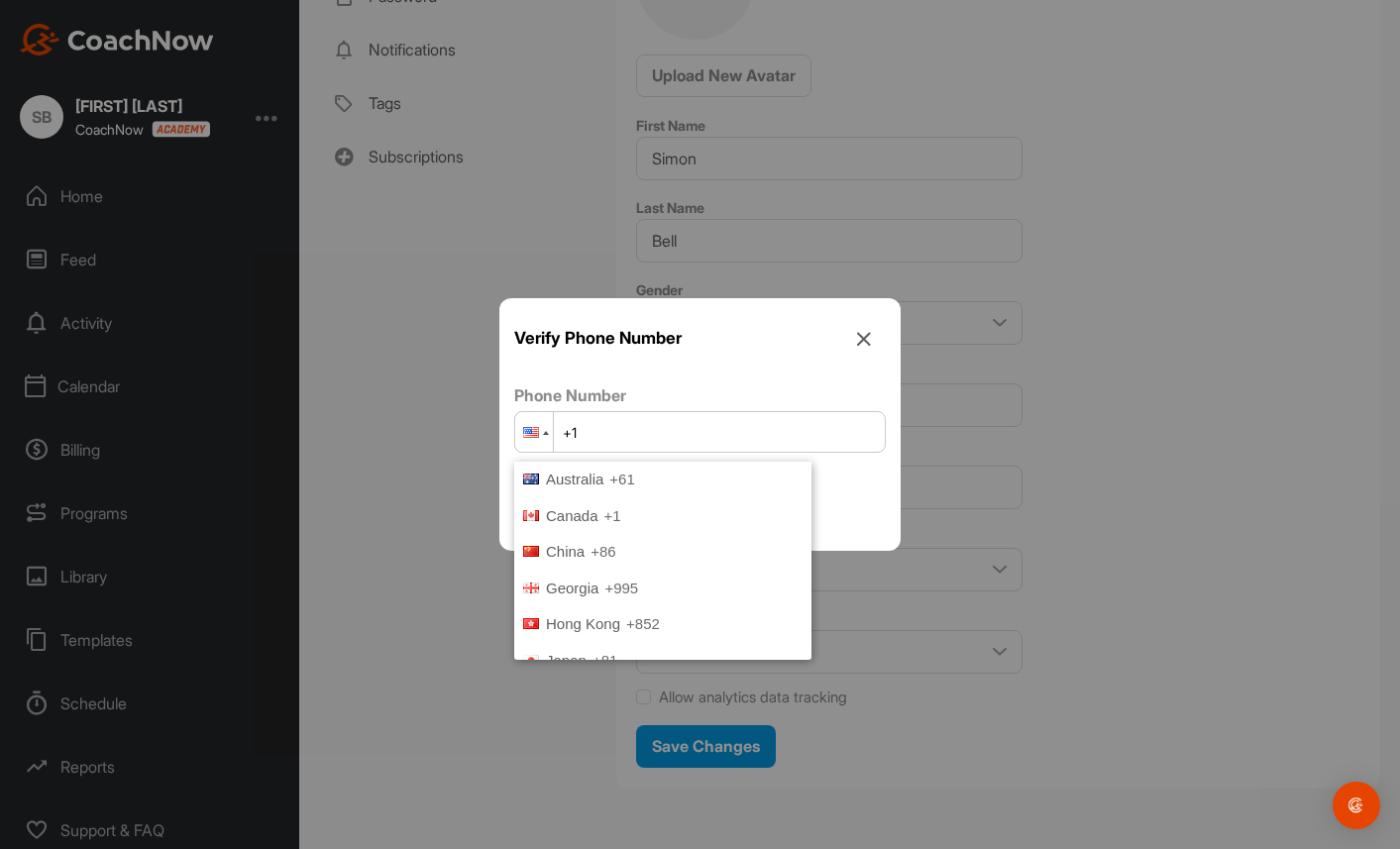 click on "Verify Phone Number Phone Number Phone +1 Australia +61 Canada +1 China +86 Georgia +995 Hong Kong +852 Japan +81 Latvia +371 Macau +853 Romania +40 South Africa +27 Switzerland +41 Taiwan +886 United Arab Emirates +971 United Kingdom +44 United States +1 Send Confirmation Code" at bounding box center (700, 425) 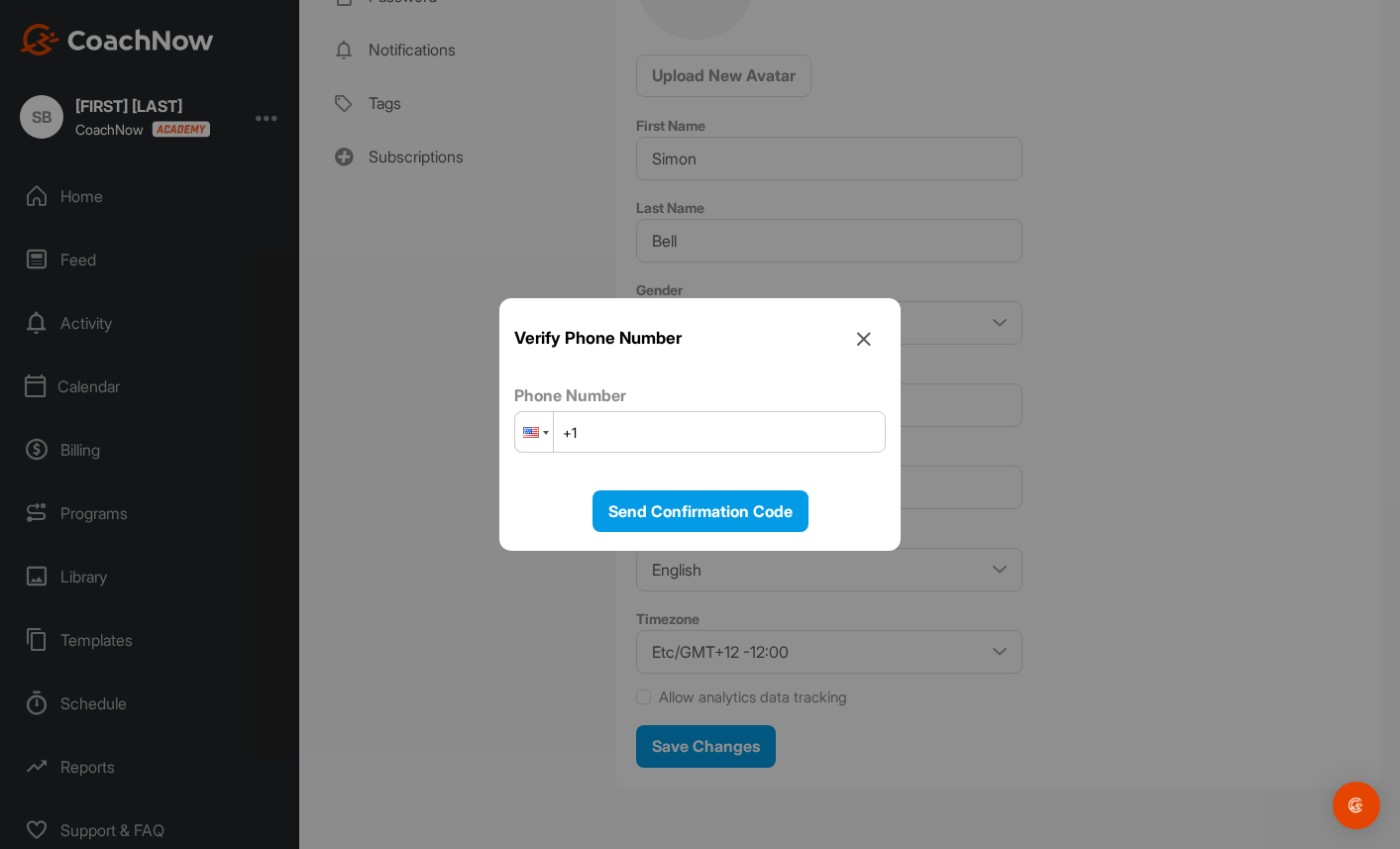 click at bounding box center [534, 432] 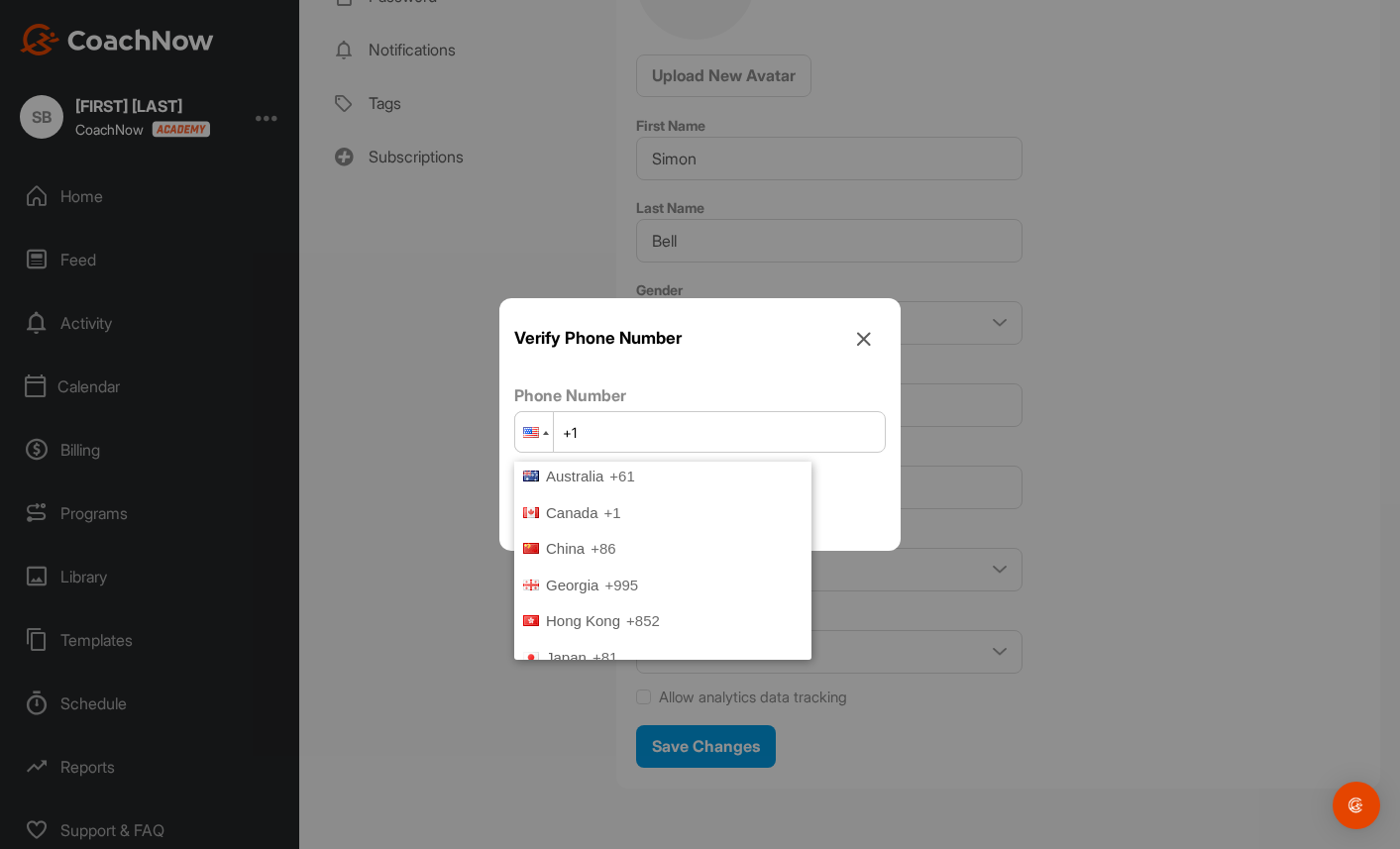 scroll, scrollTop: 0, scrollLeft: 0, axis: both 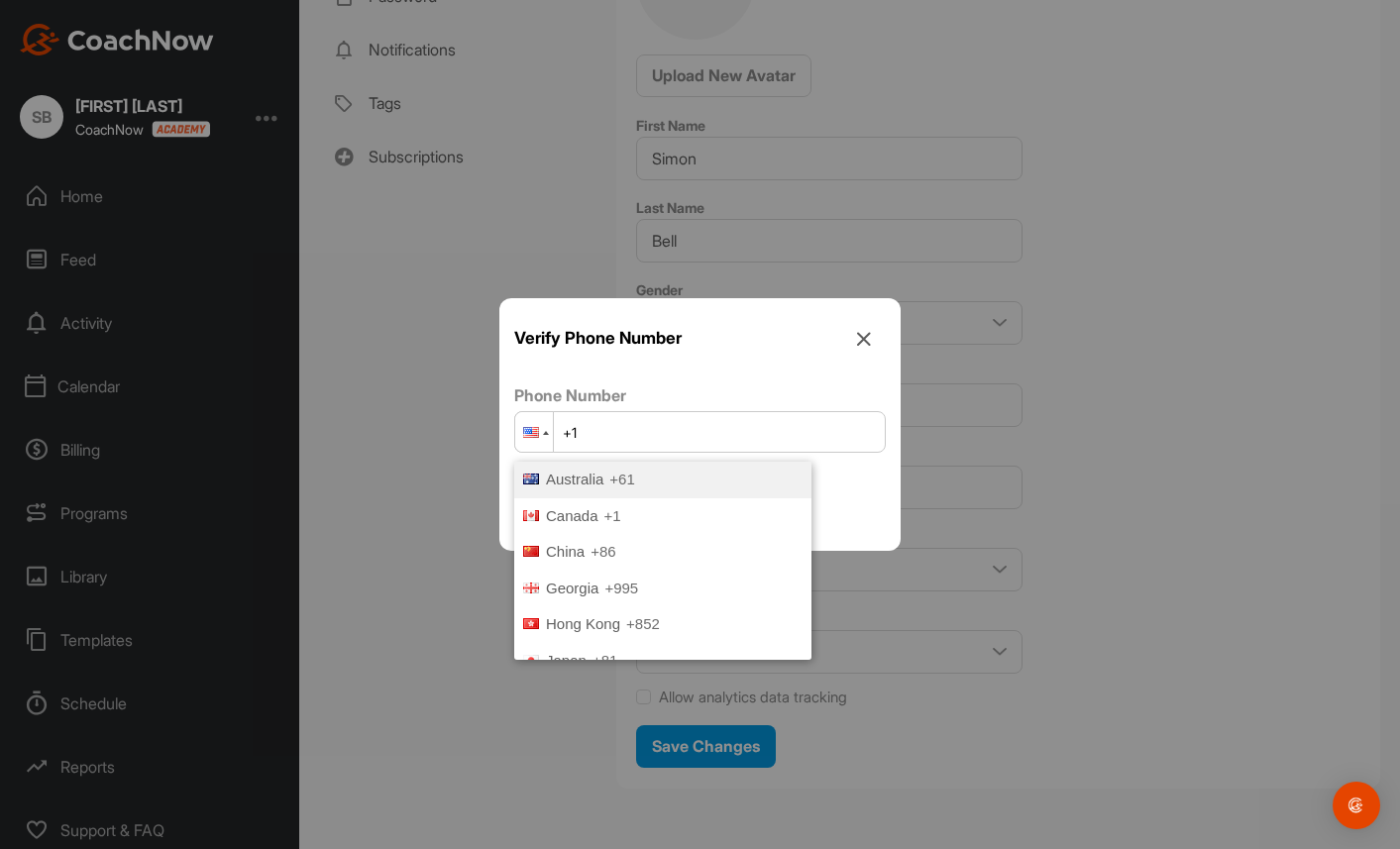 click on "Australia" at bounding box center [575, 478] 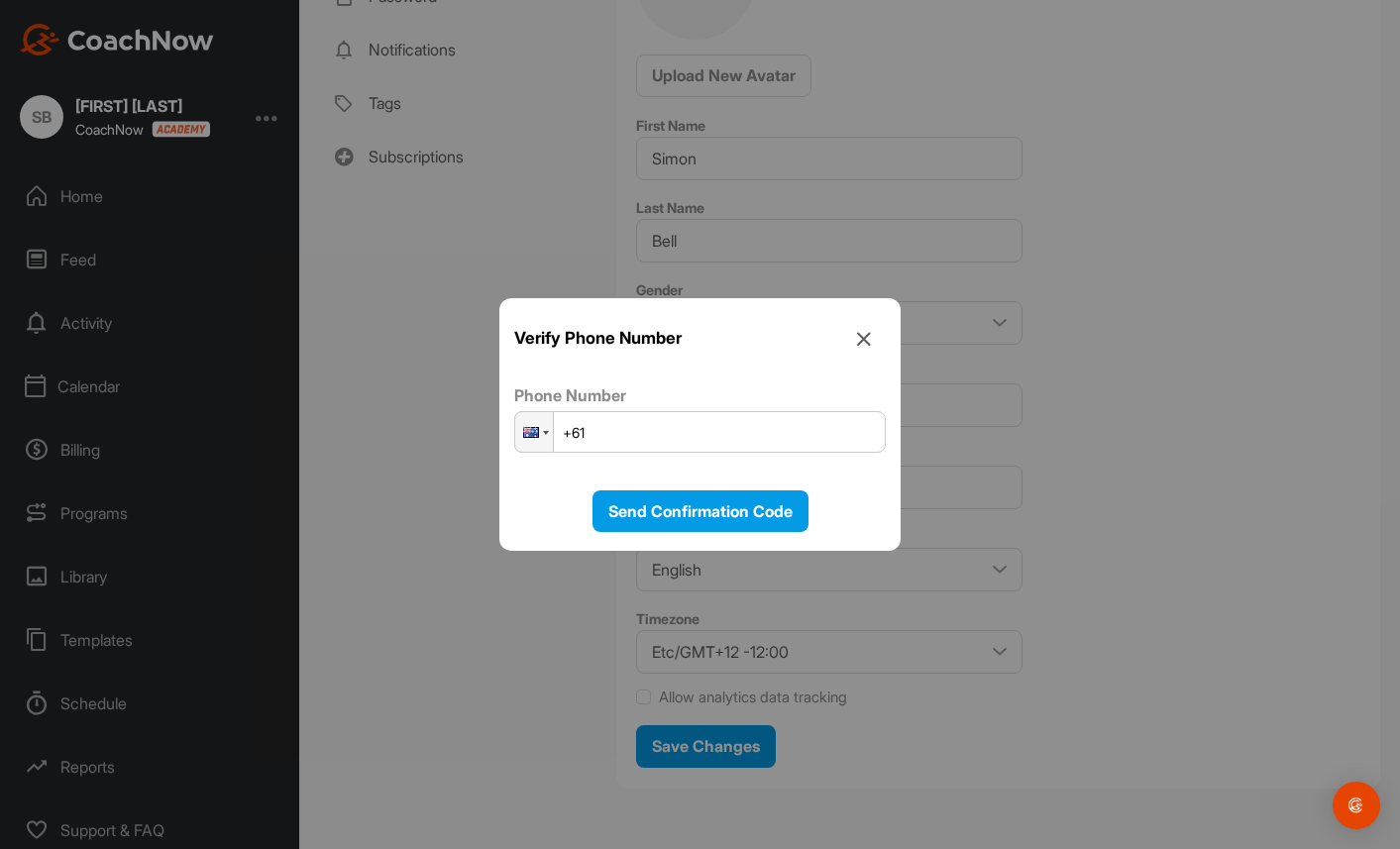 click on "+61" at bounding box center [700, 432] 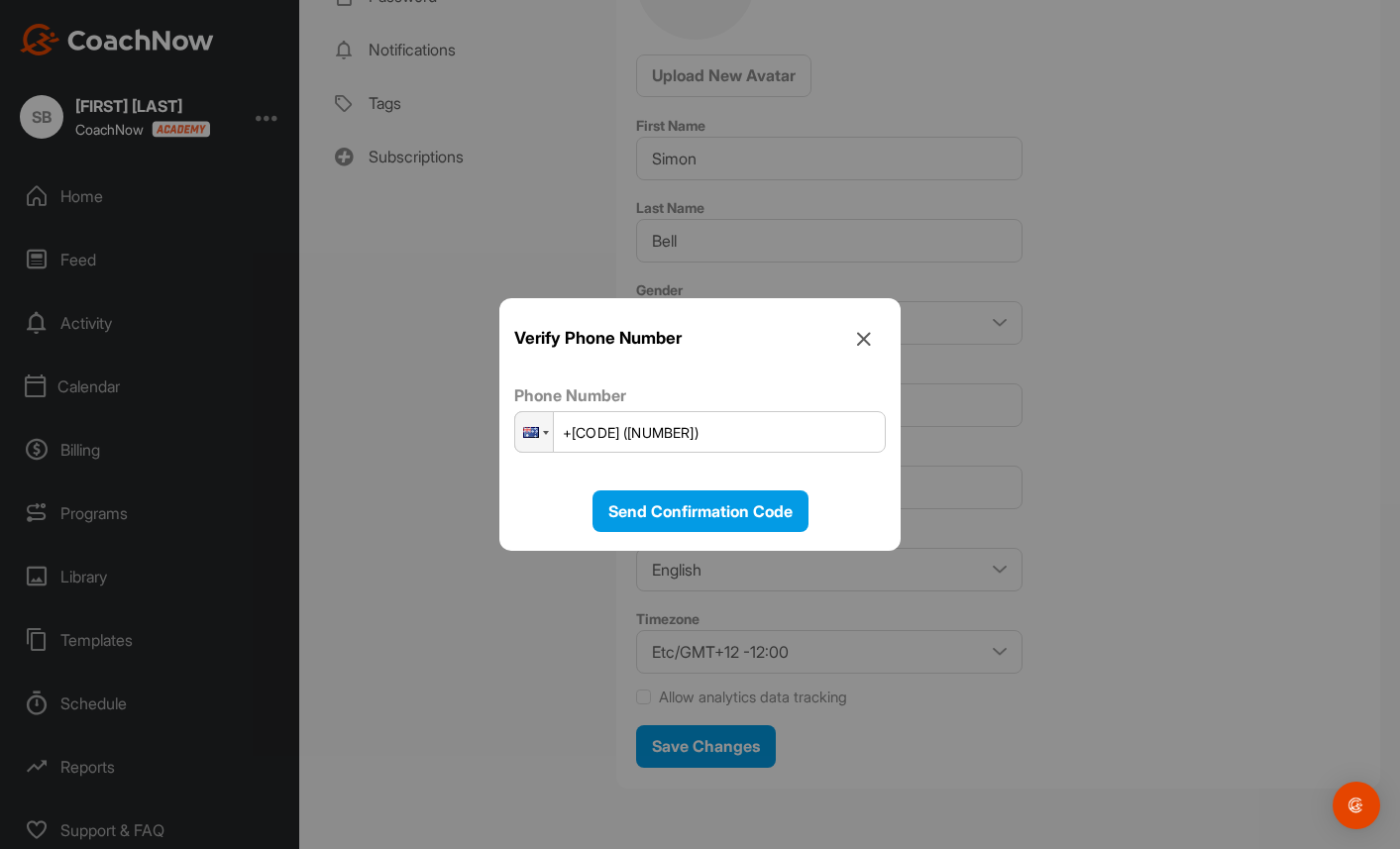 type on "+[CODE] ([NUMBER])" 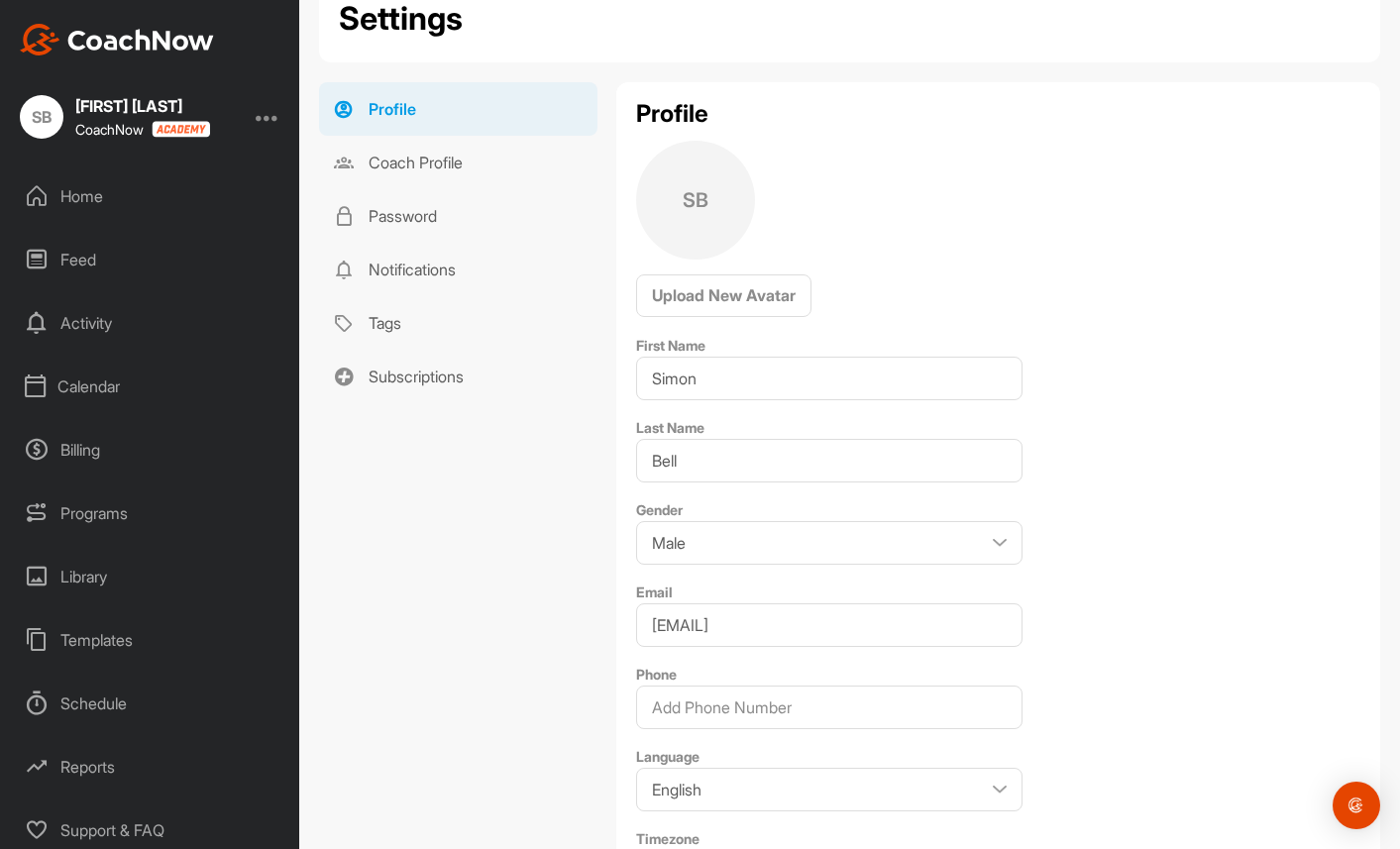 scroll, scrollTop: 0, scrollLeft: 0, axis: both 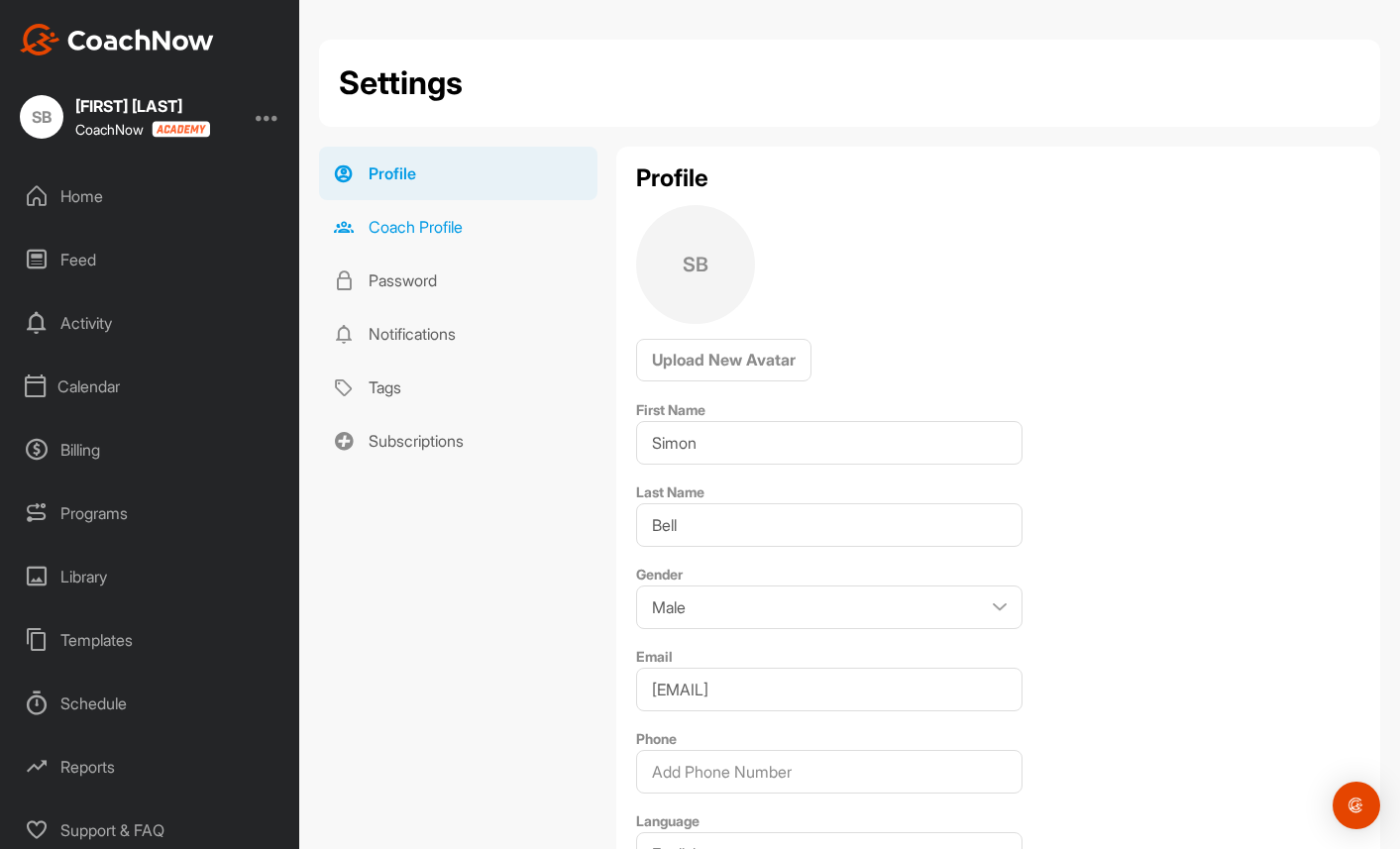 click on "Coach Profile" at bounding box center (458, 227) 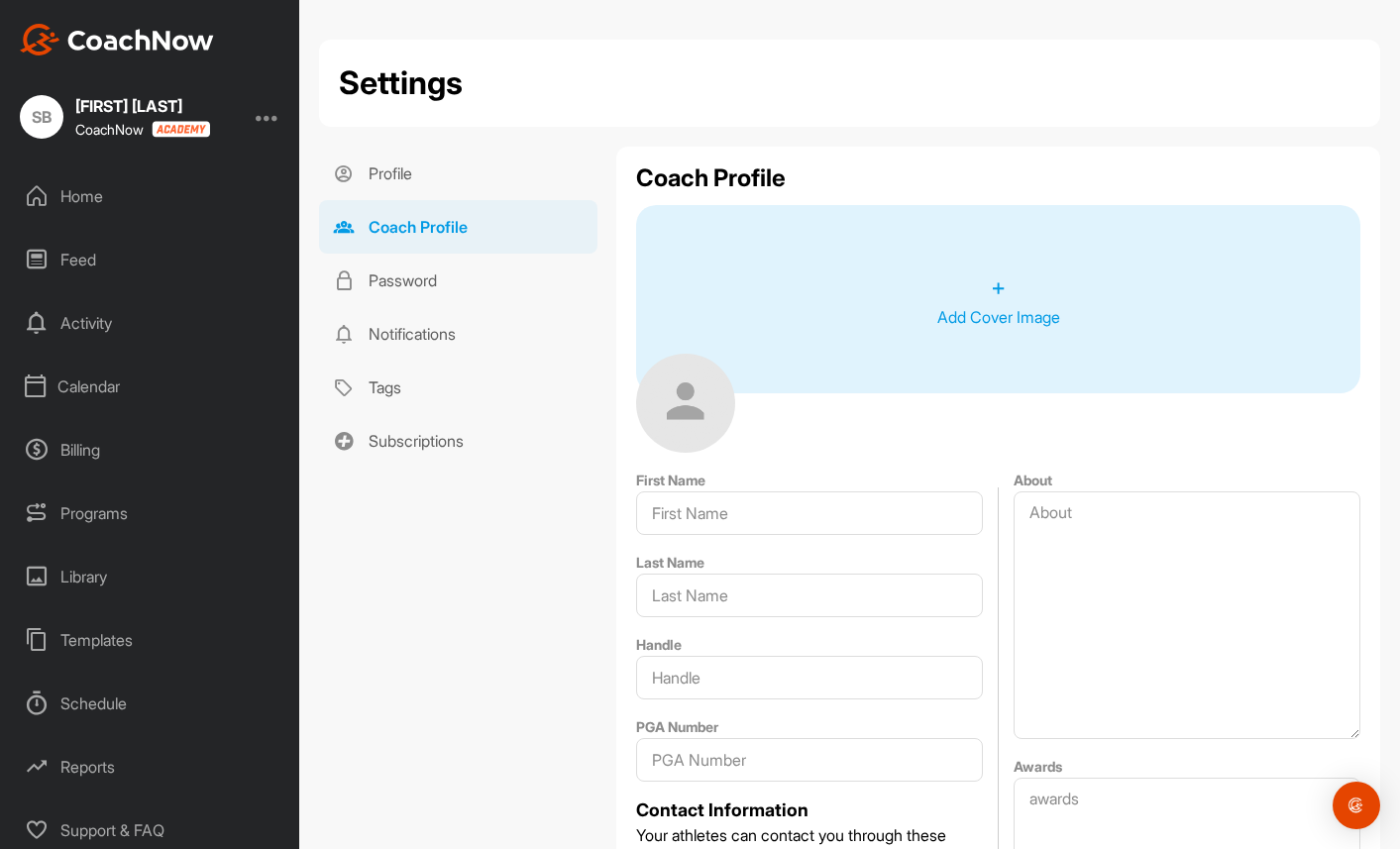 type on "Simon" 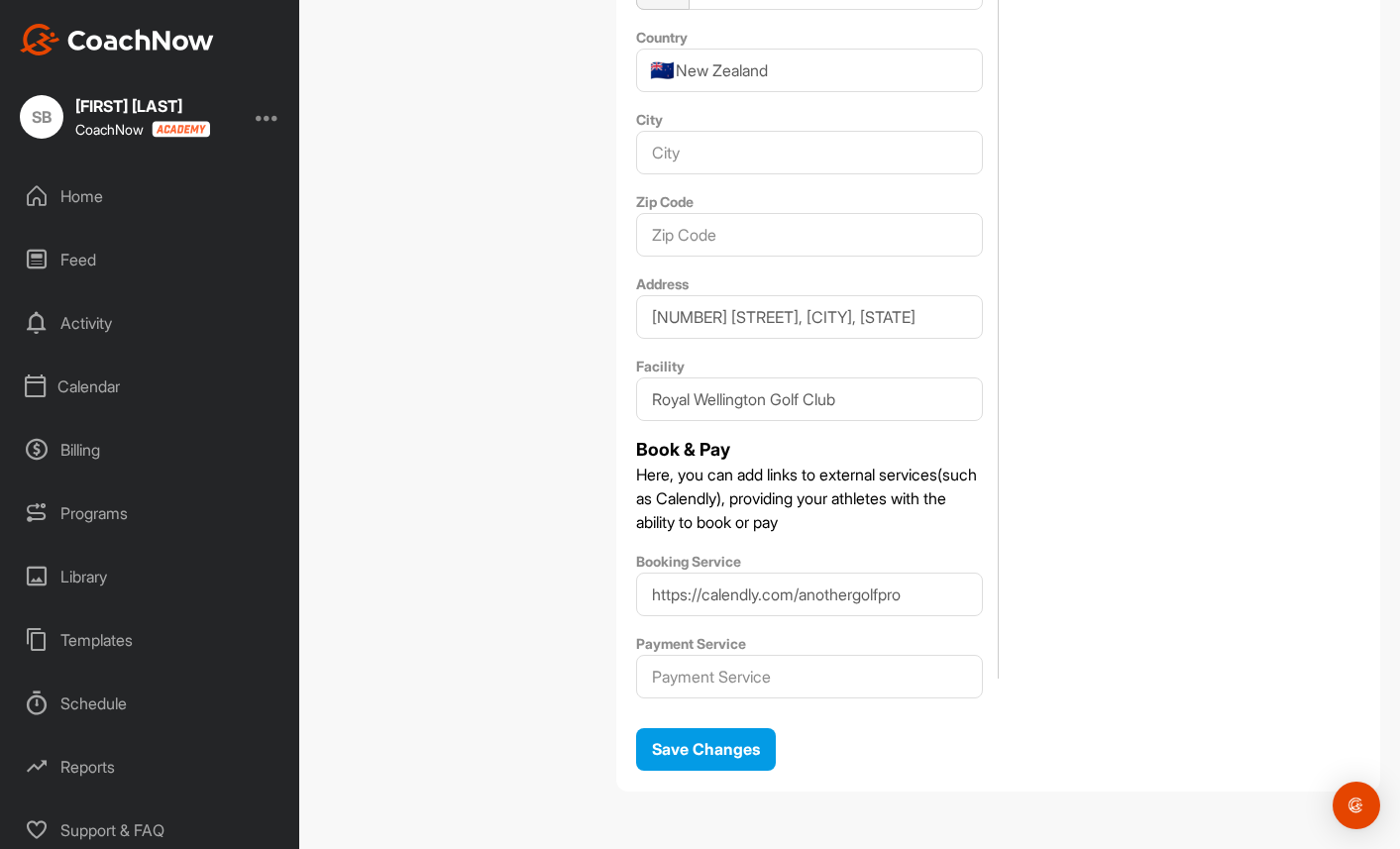 scroll, scrollTop: 1028, scrollLeft: 0, axis: vertical 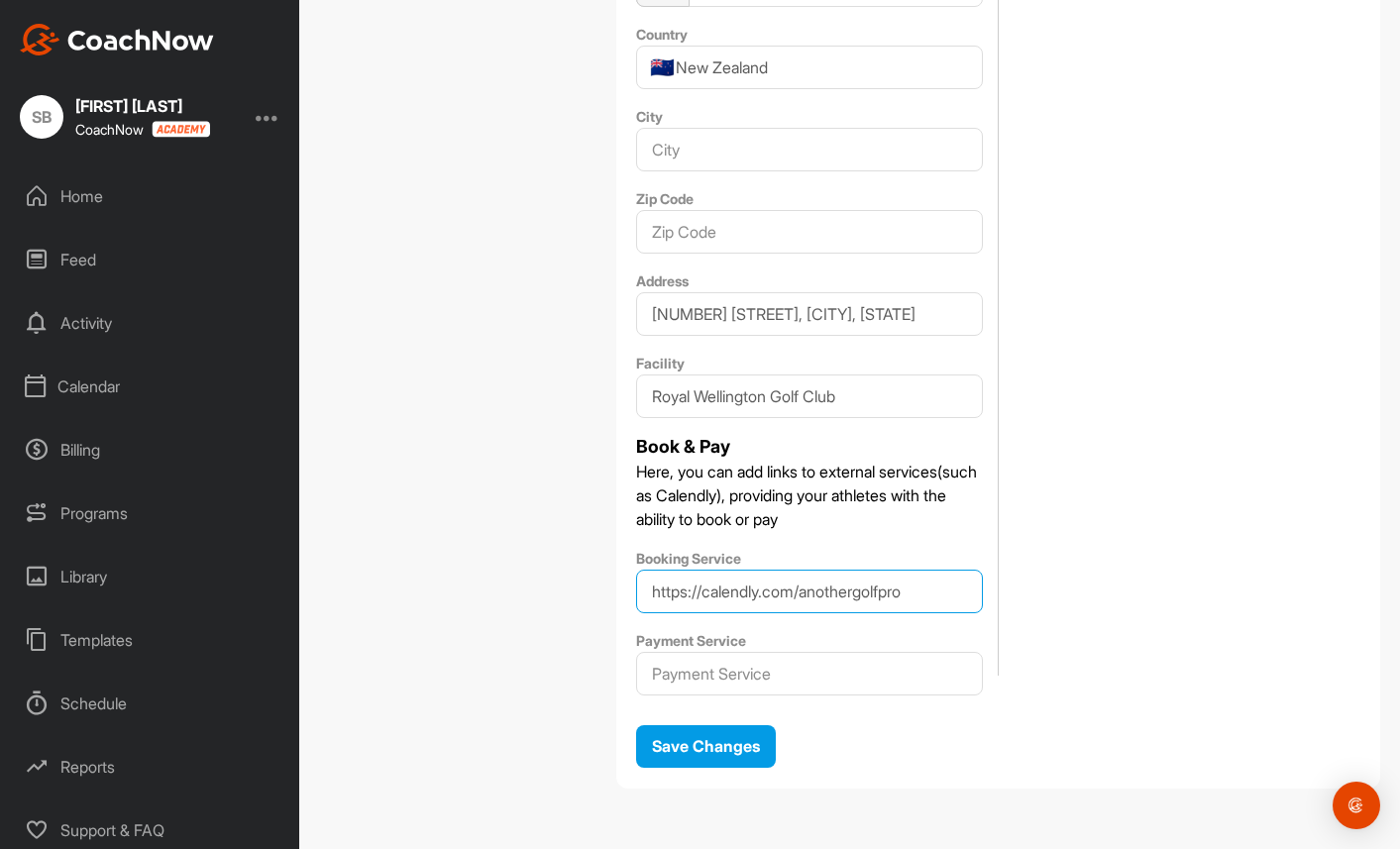 drag, startPoint x: 928, startPoint y: 592, endPoint x: 627, endPoint y: 592, distance: 301 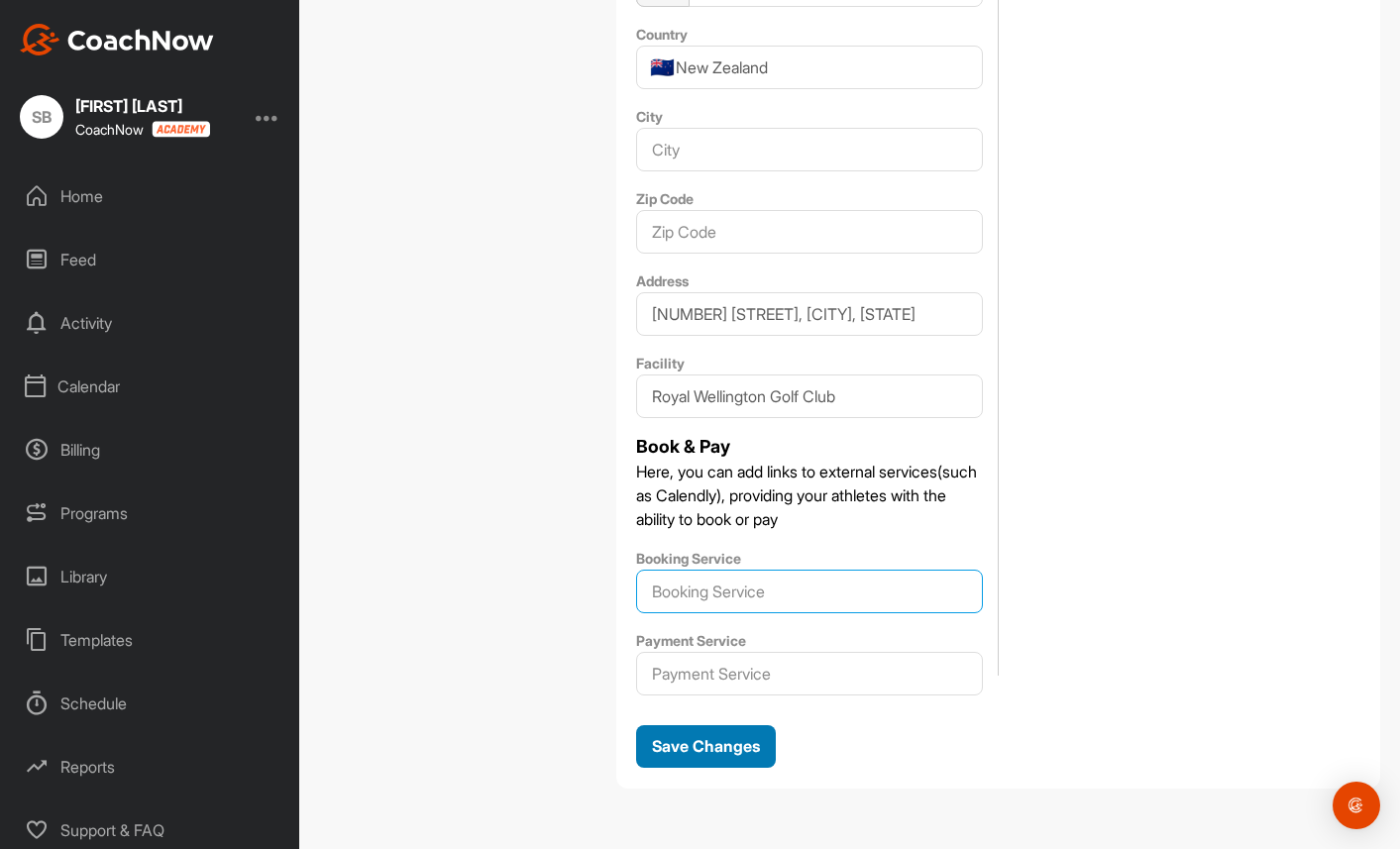 type 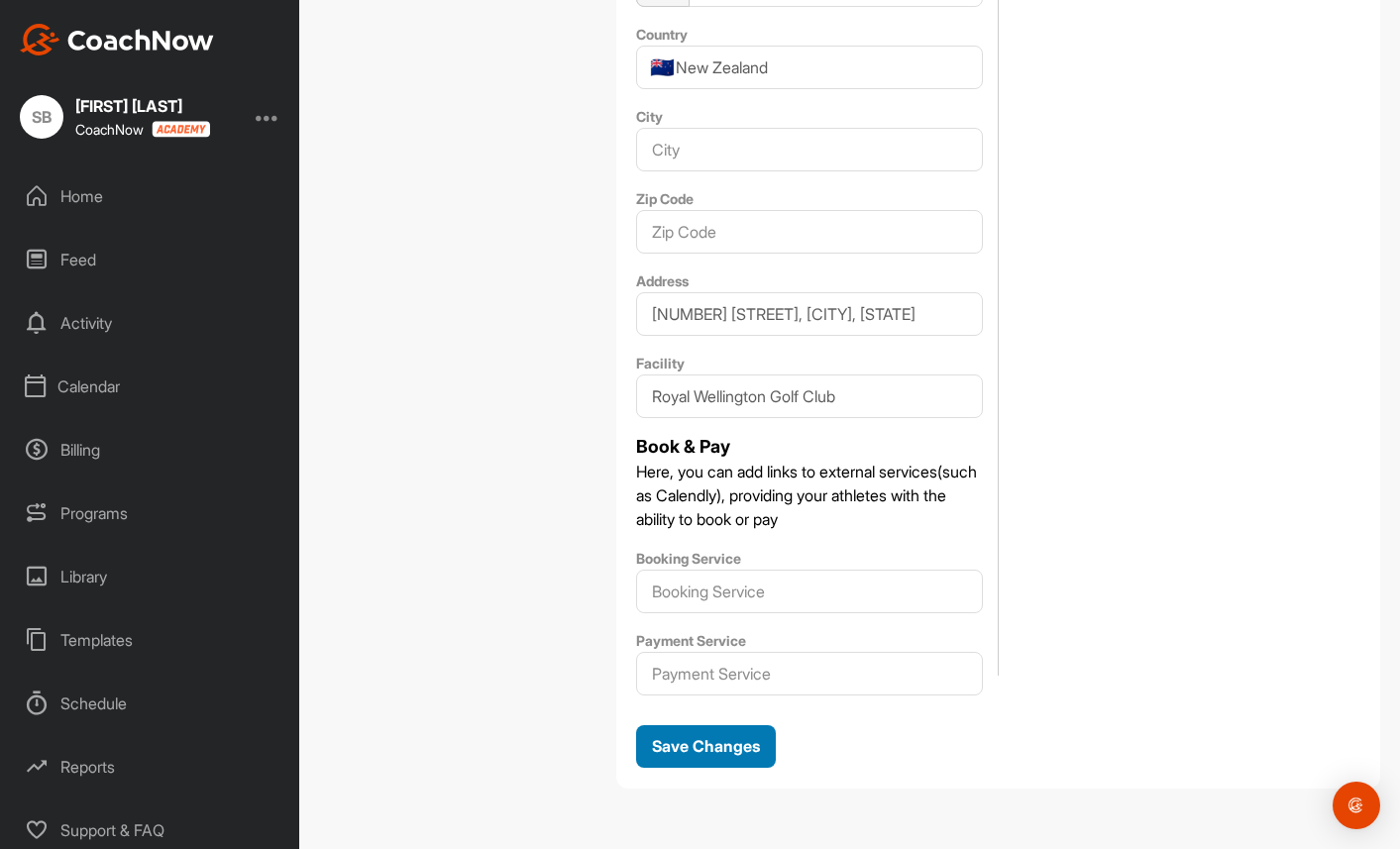 click on "Save Changes" at bounding box center [705, 746] 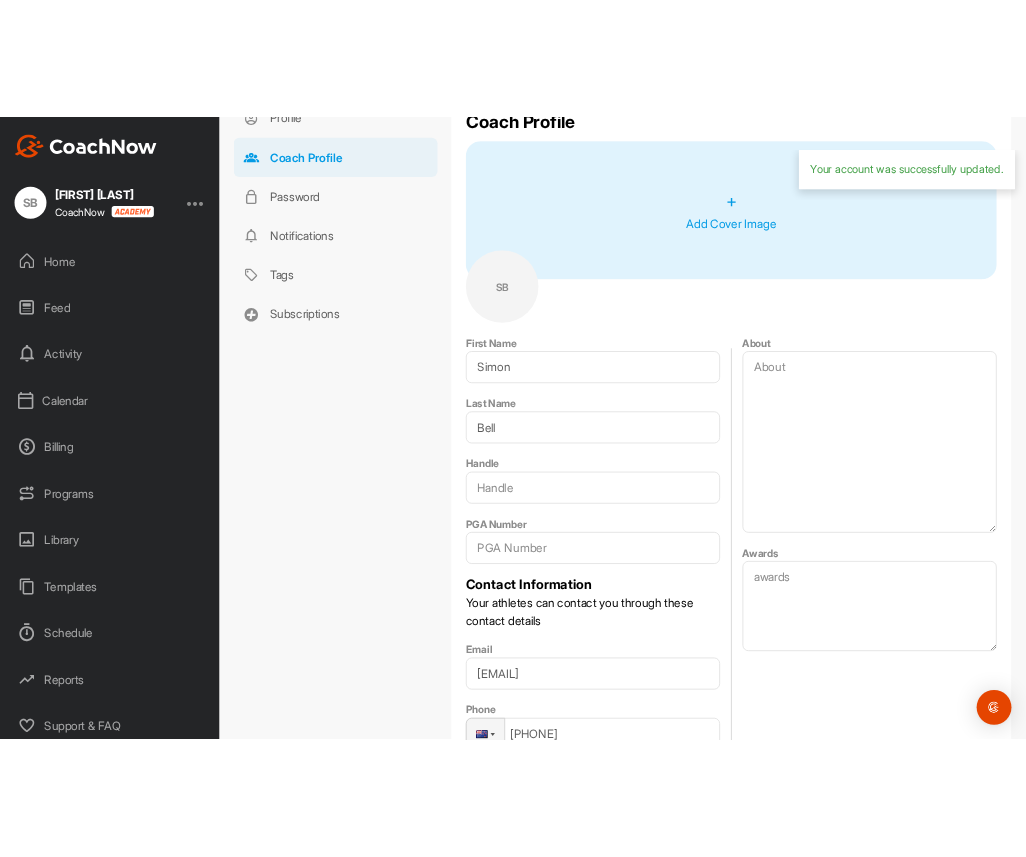 scroll, scrollTop: 169, scrollLeft: 0, axis: vertical 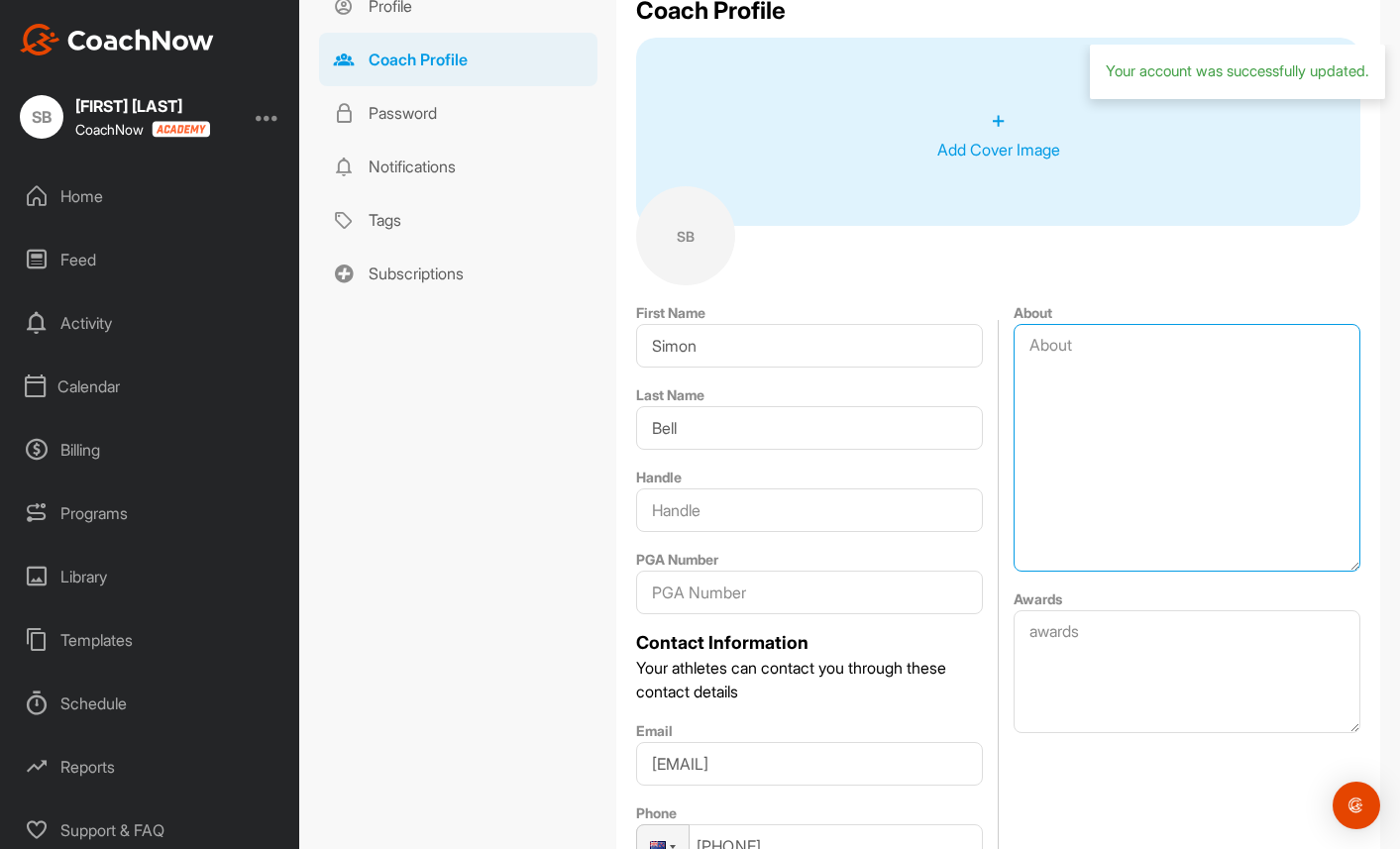 click on "About" at bounding box center (1187, 448) 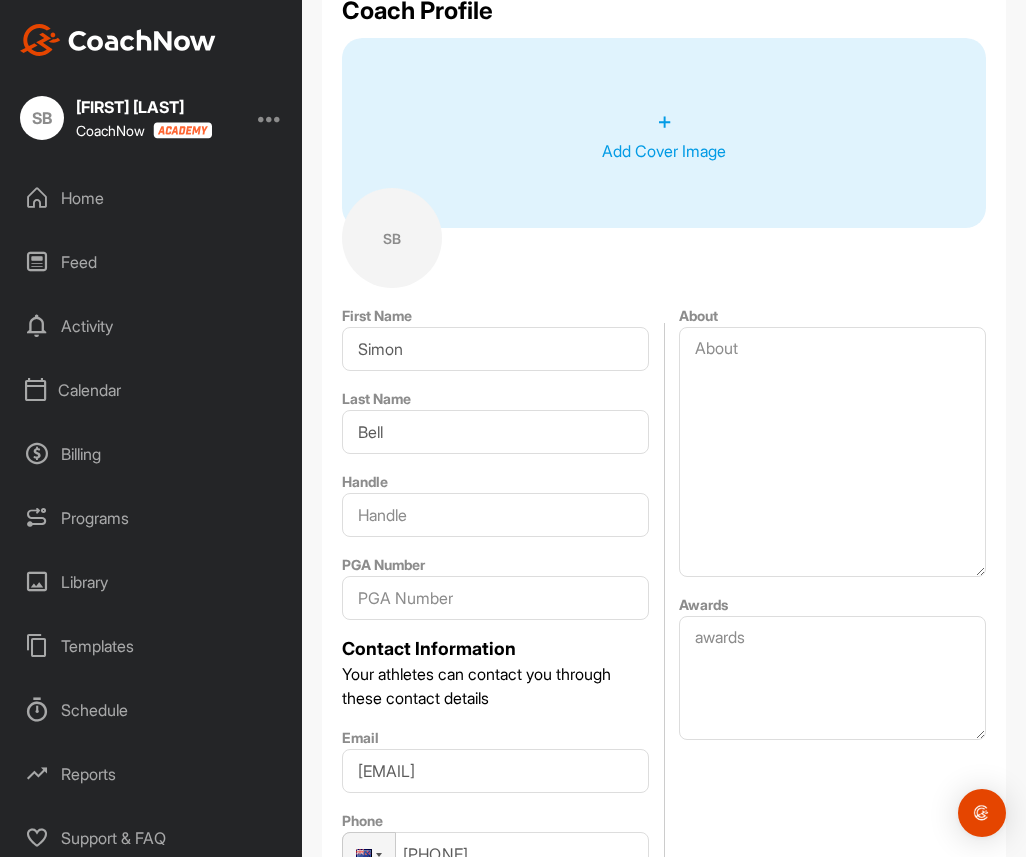 scroll, scrollTop: 169, scrollLeft: 0, axis: vertical 